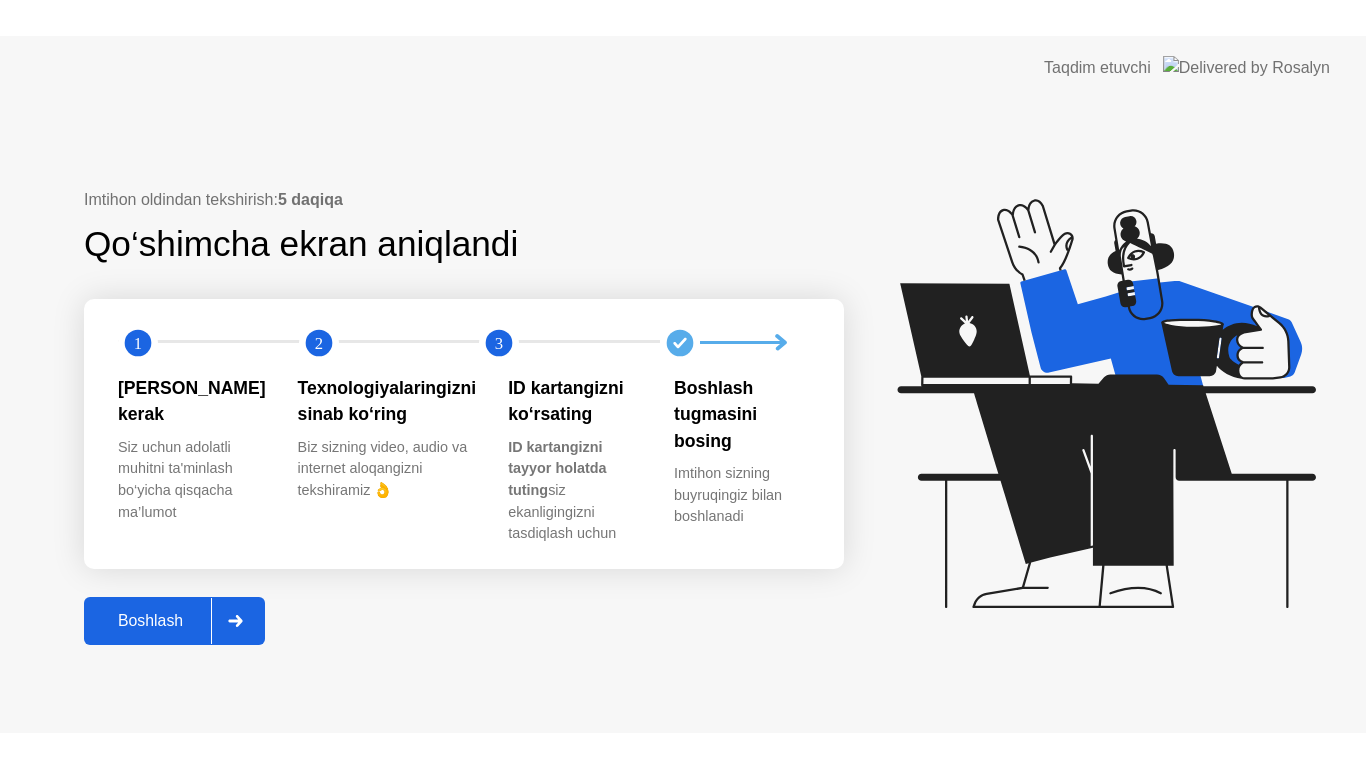 scroll, scrollTop: 0, scrollLeft: 0, axis: both 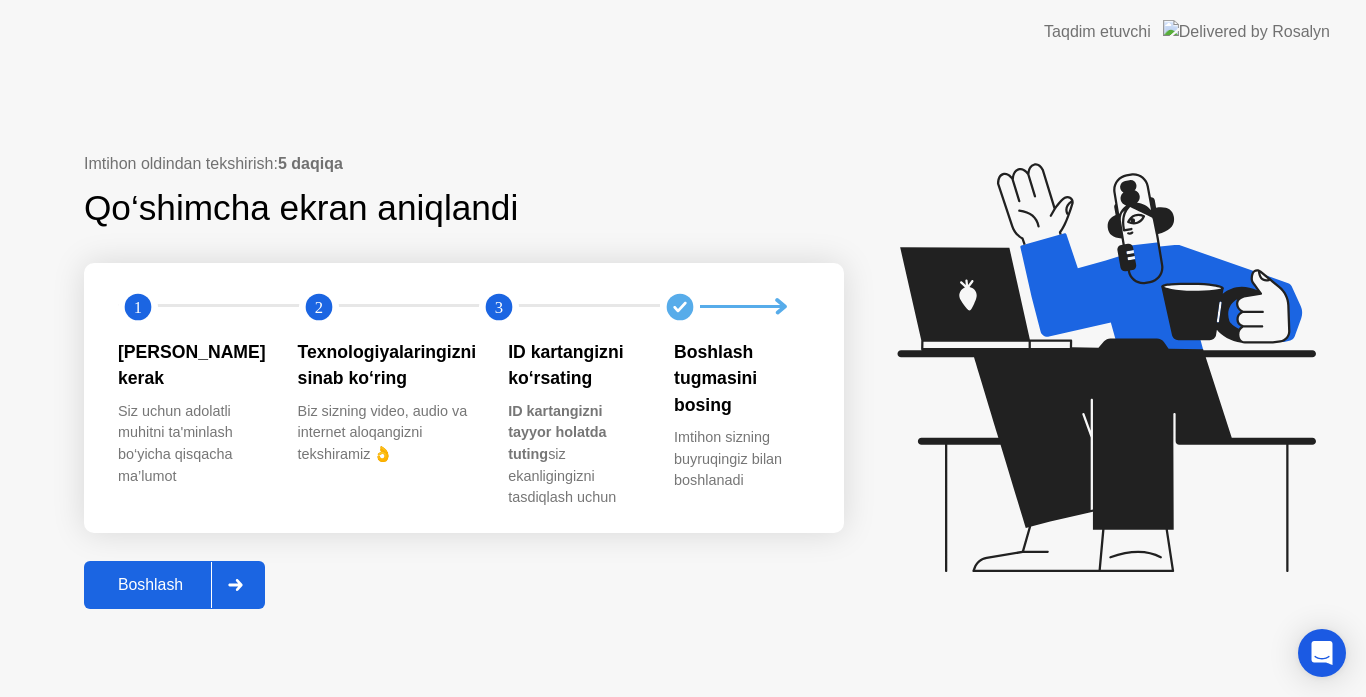click 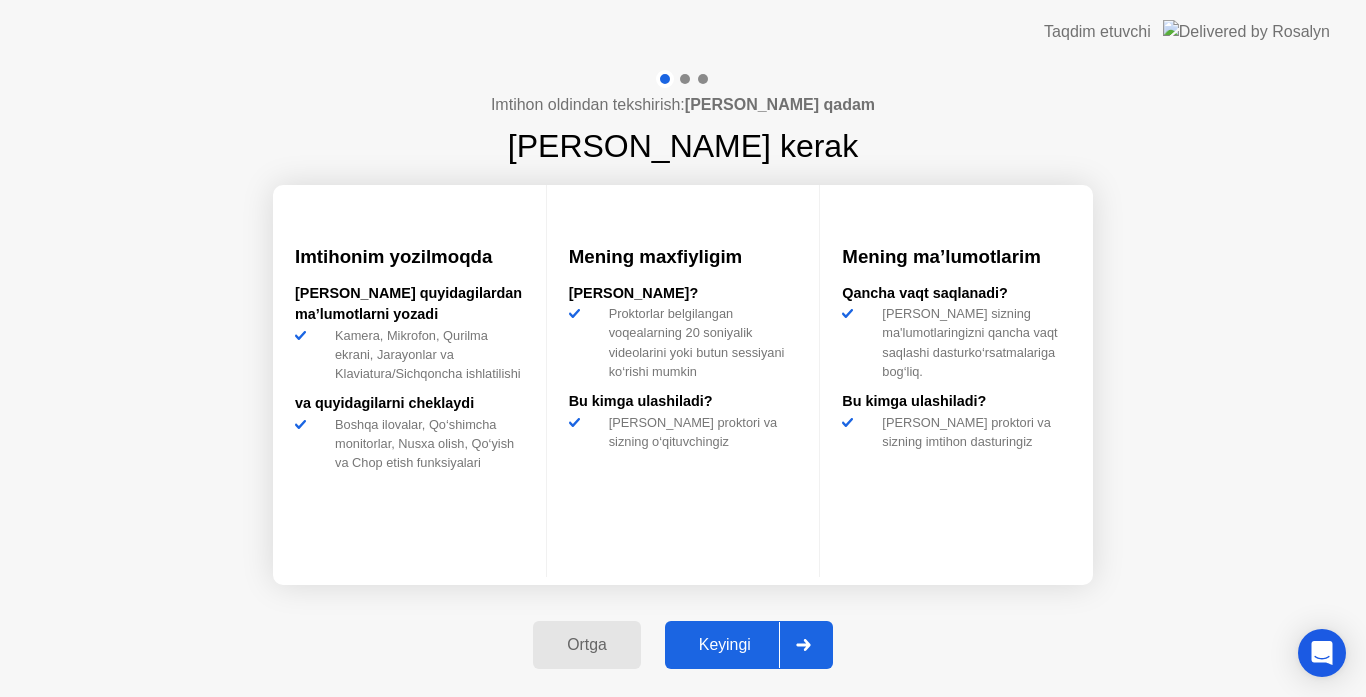click on "Keyingi" 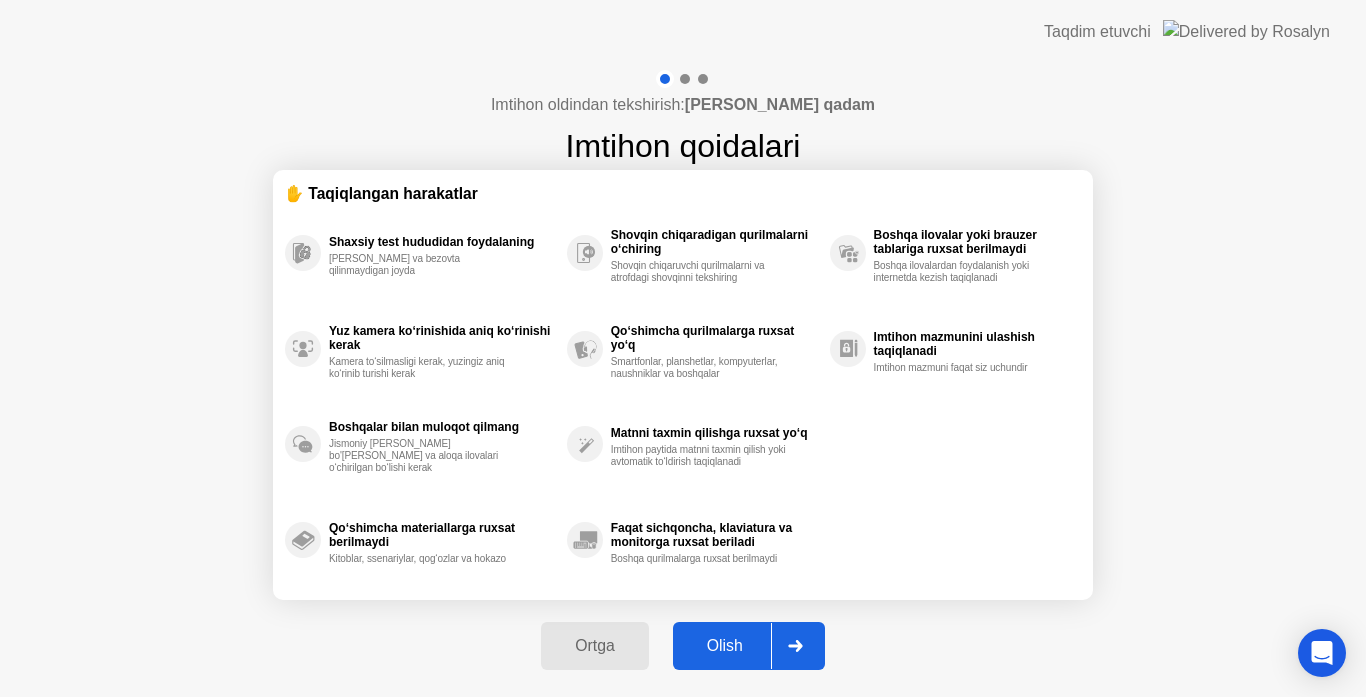 click on "Olish" 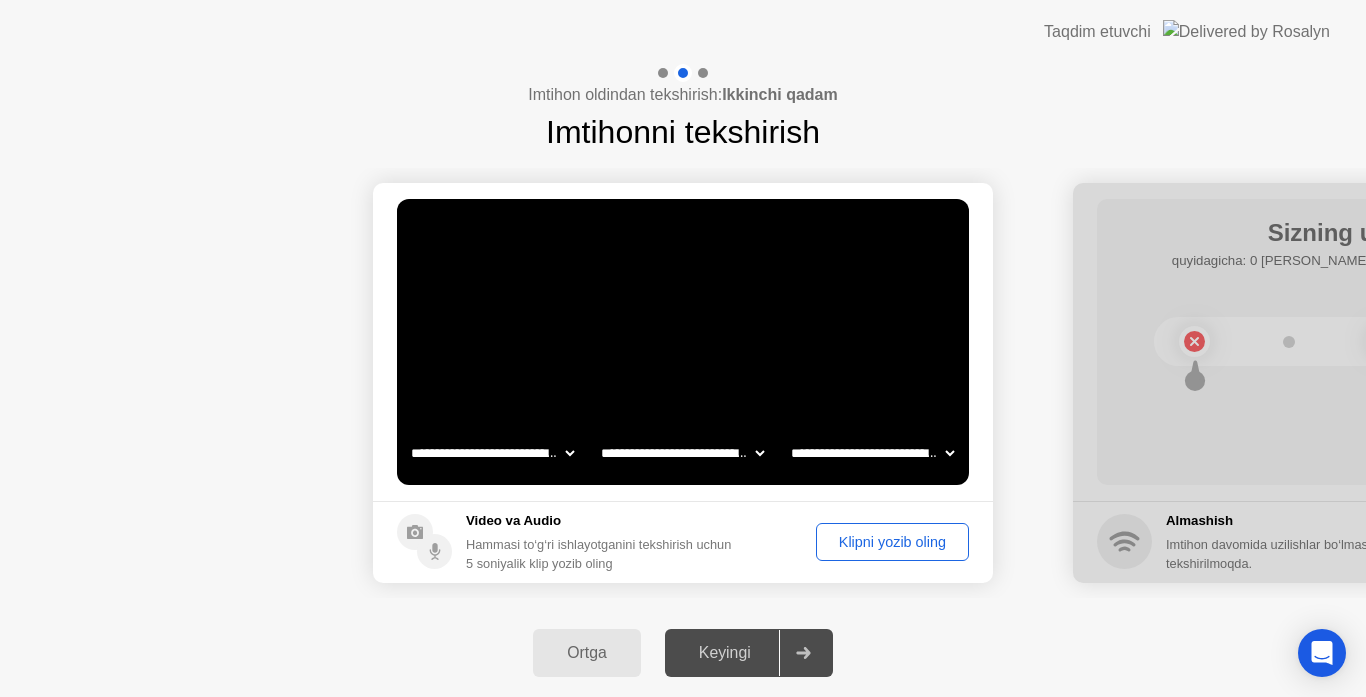 click on "Klipni yozib oling" 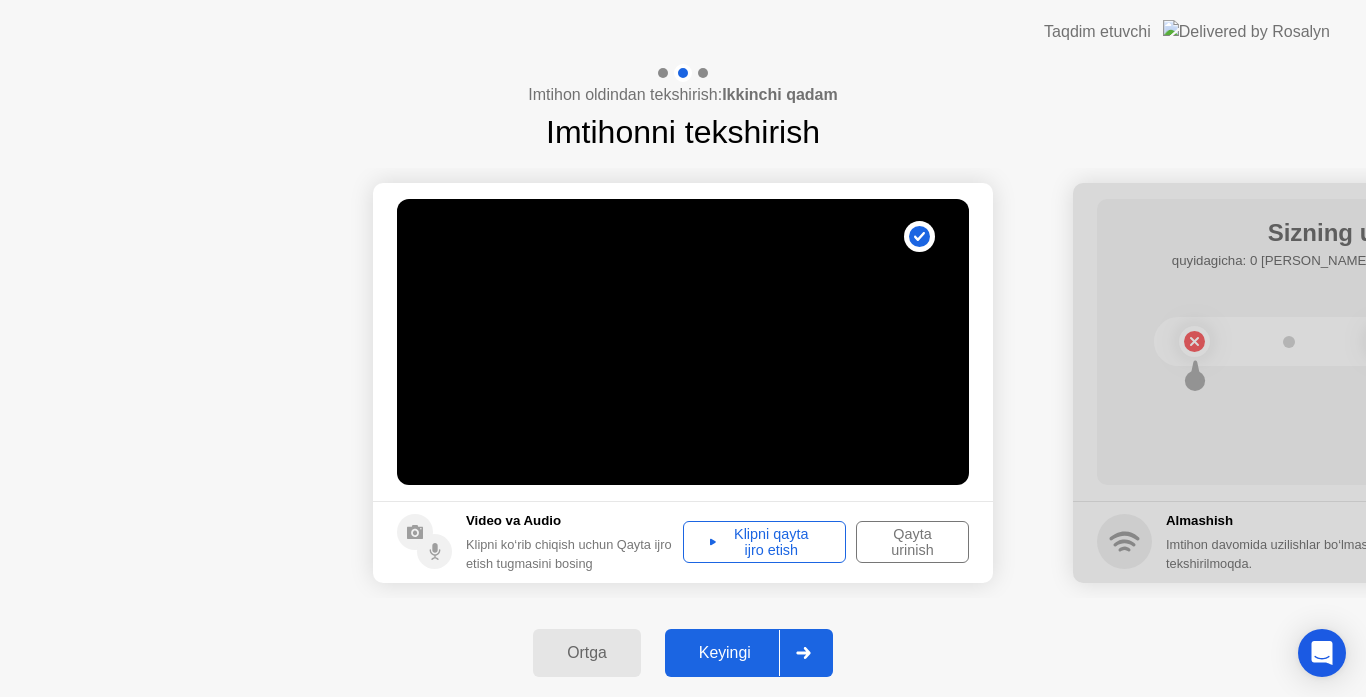 click 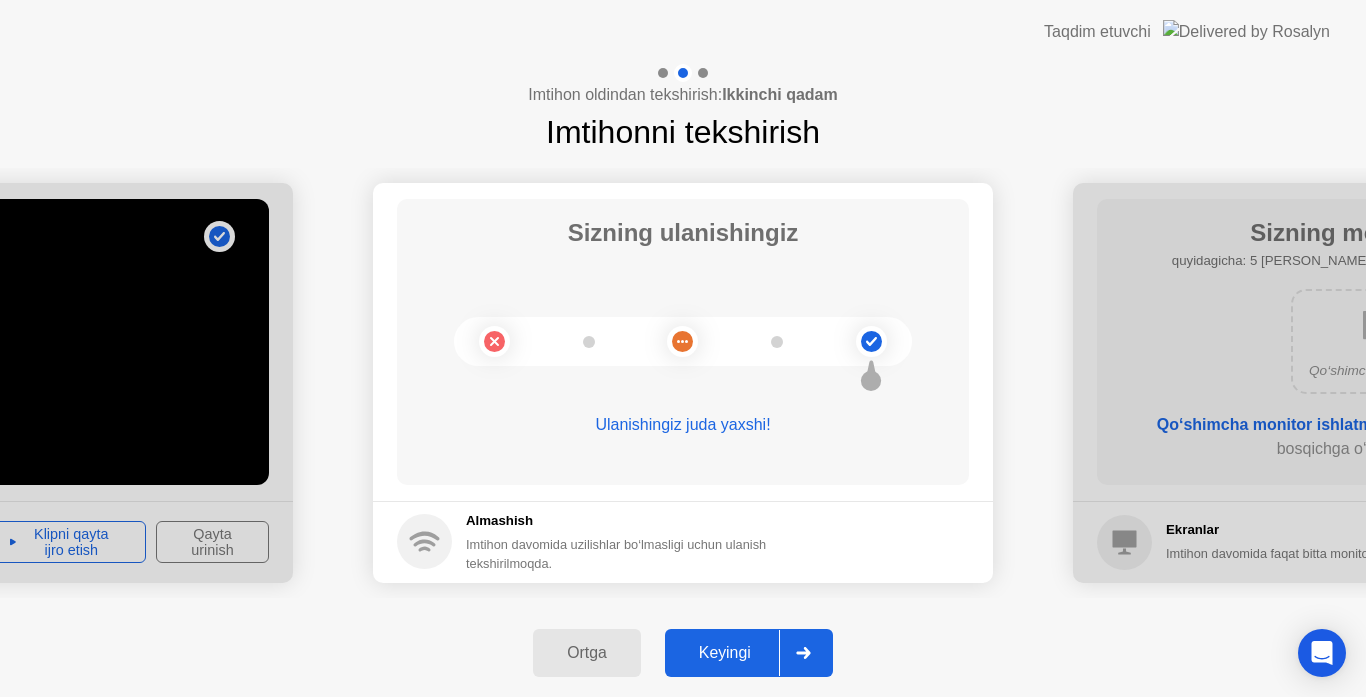 click on "Keyingi" 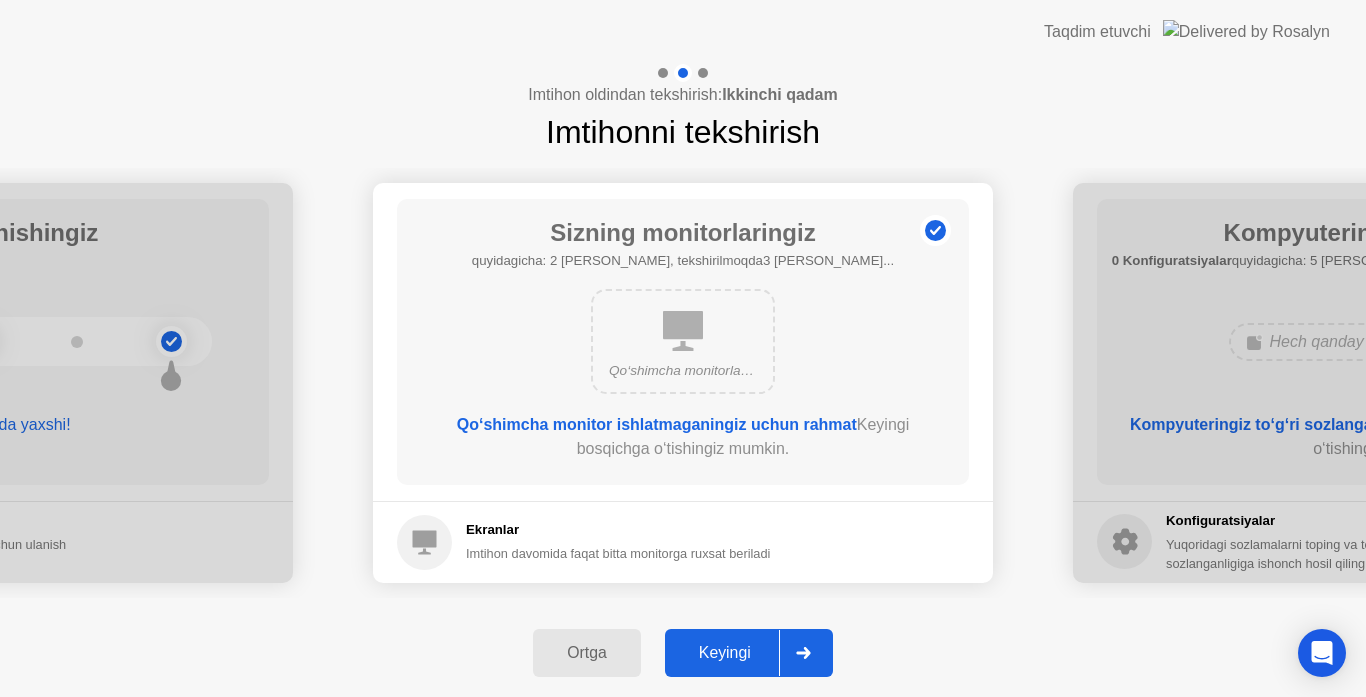 click on "Keyingi" 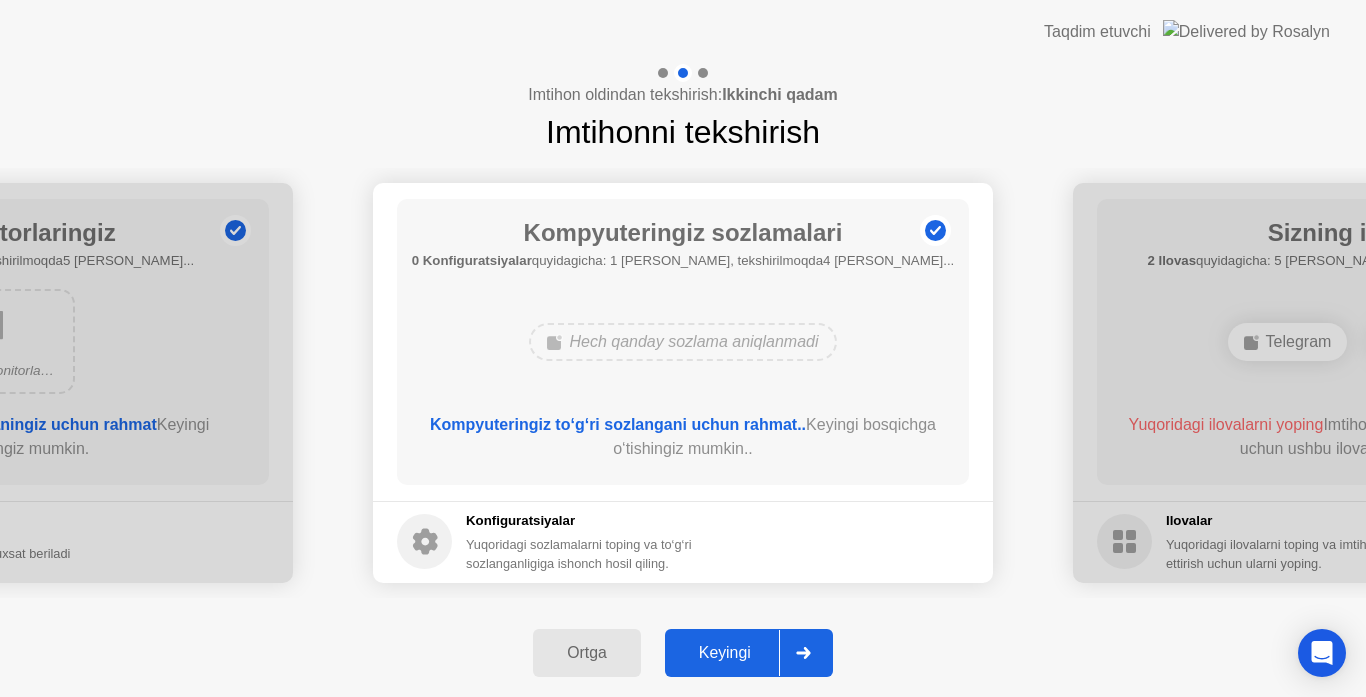 click on "Keyingi" 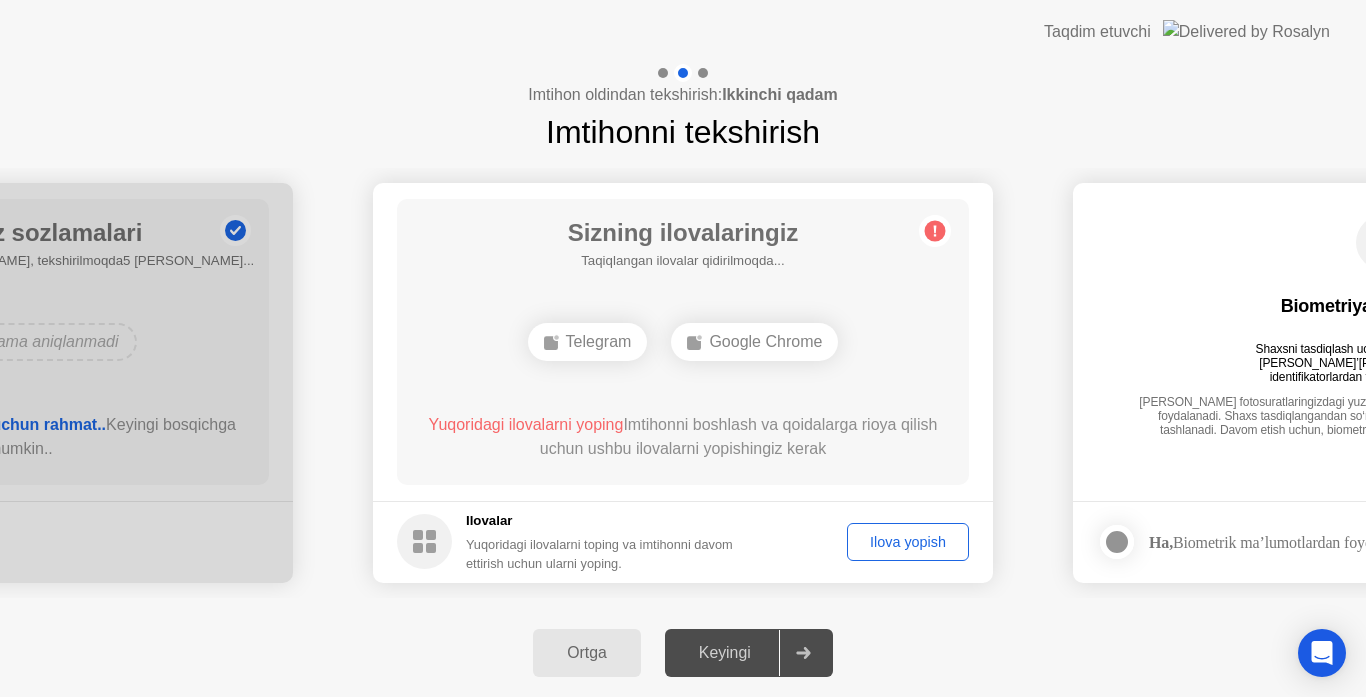 click on "Ilova yopish" 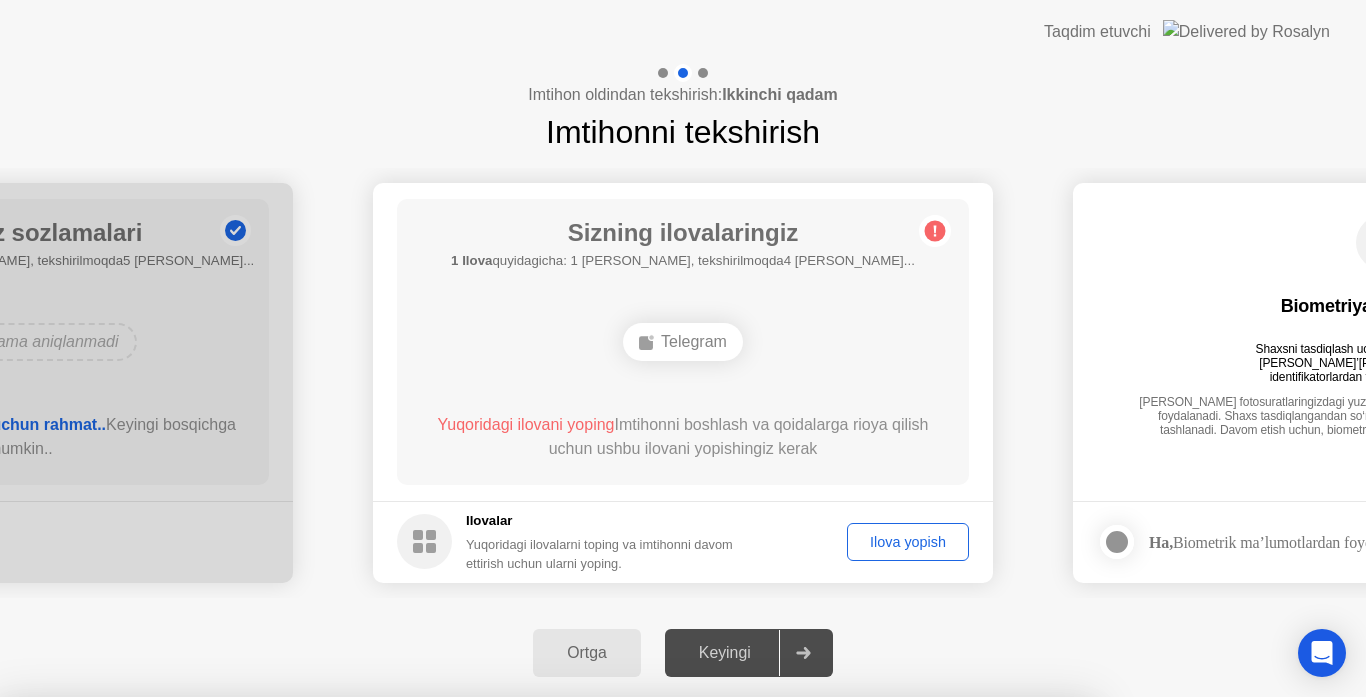 click on "Tasdiqlash" at bounding box center [630, 973] 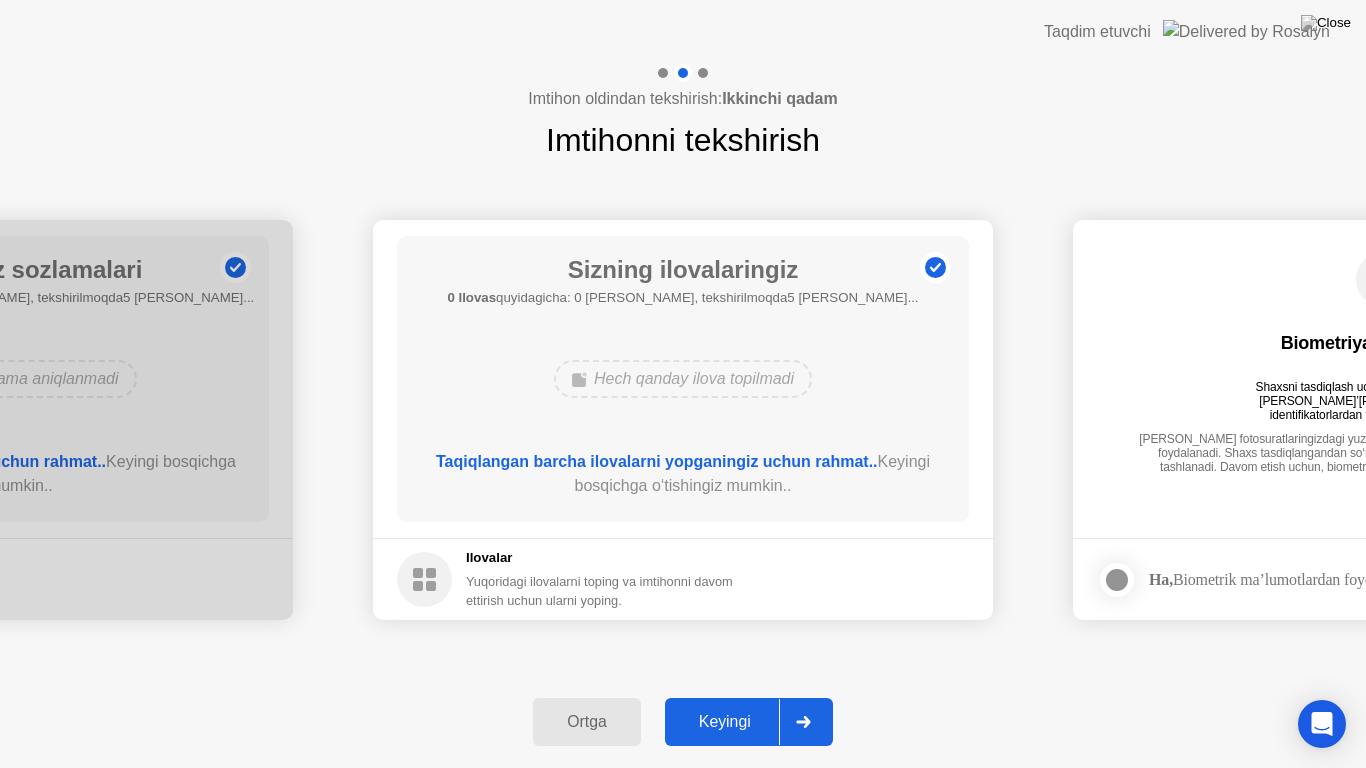 click on "Keyingi" 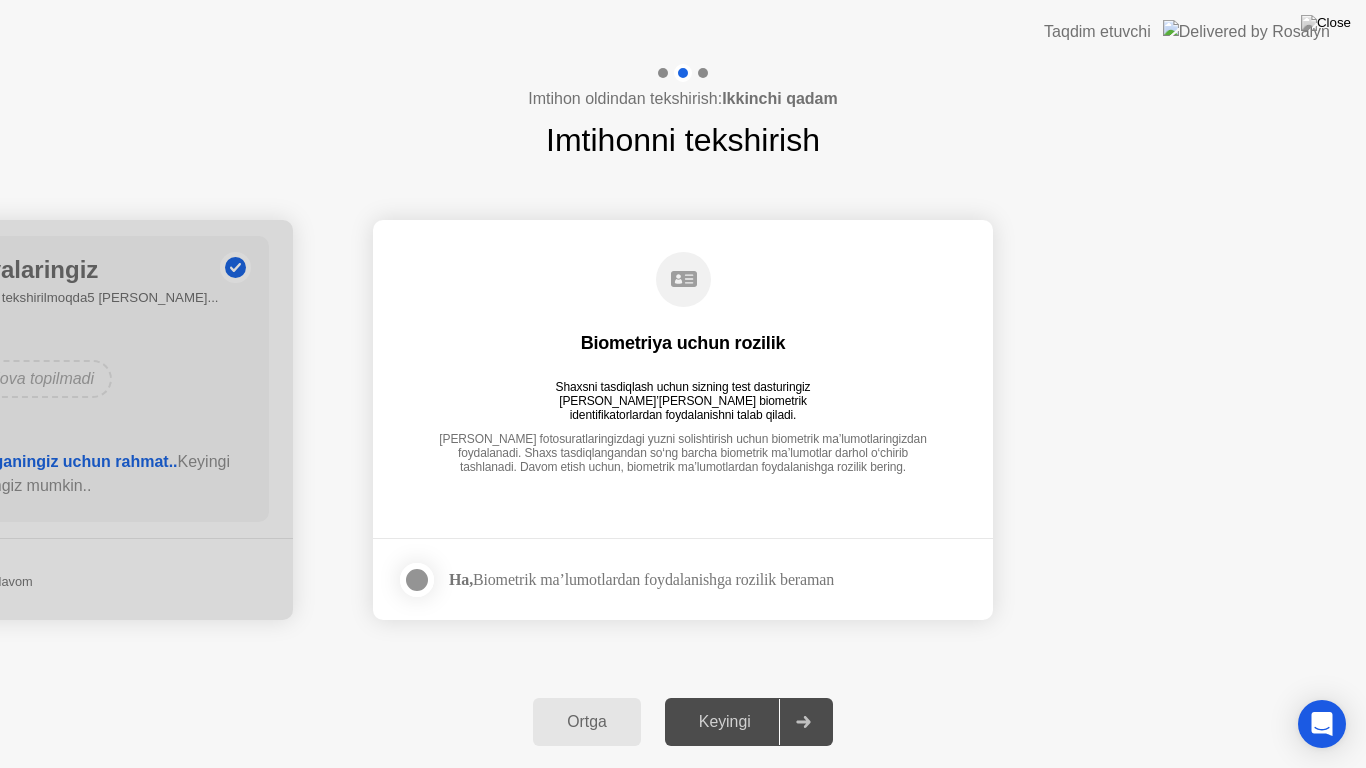 click 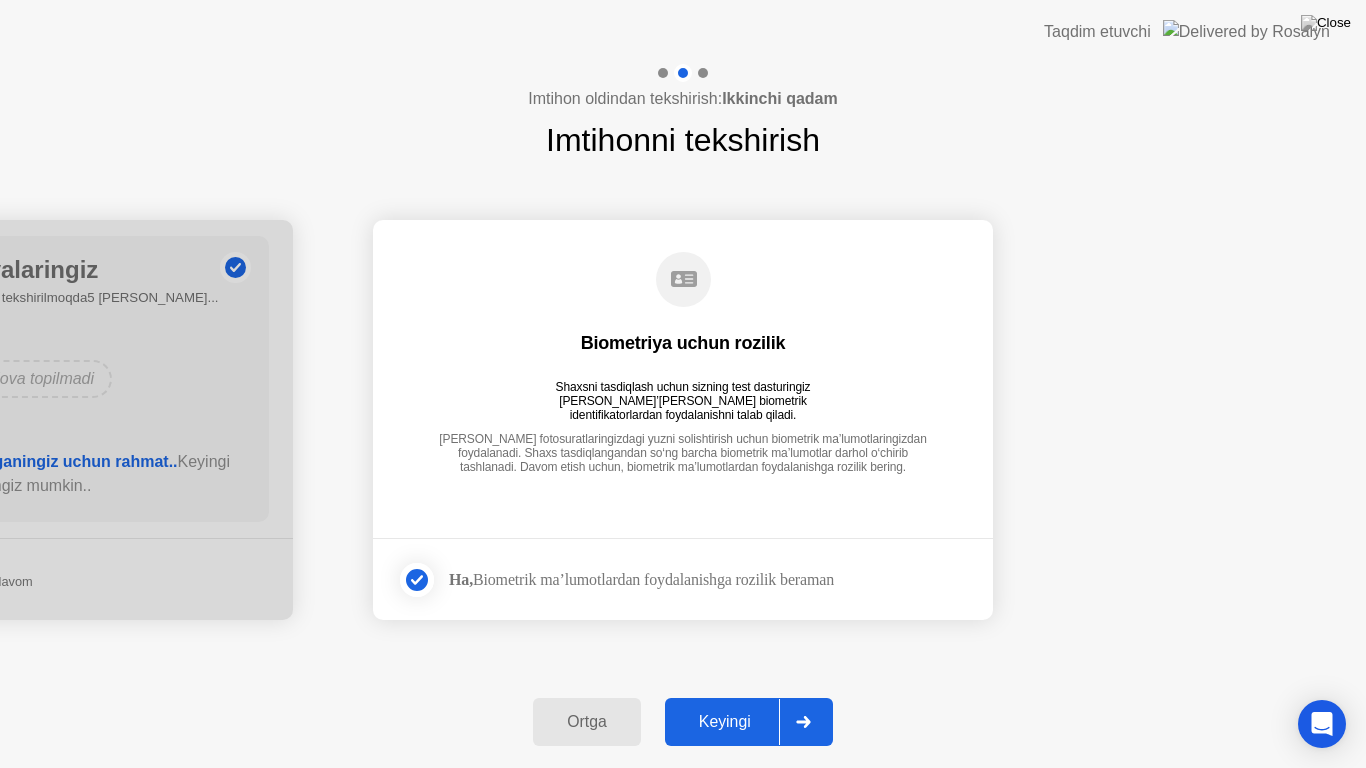 click on "Keyingi" 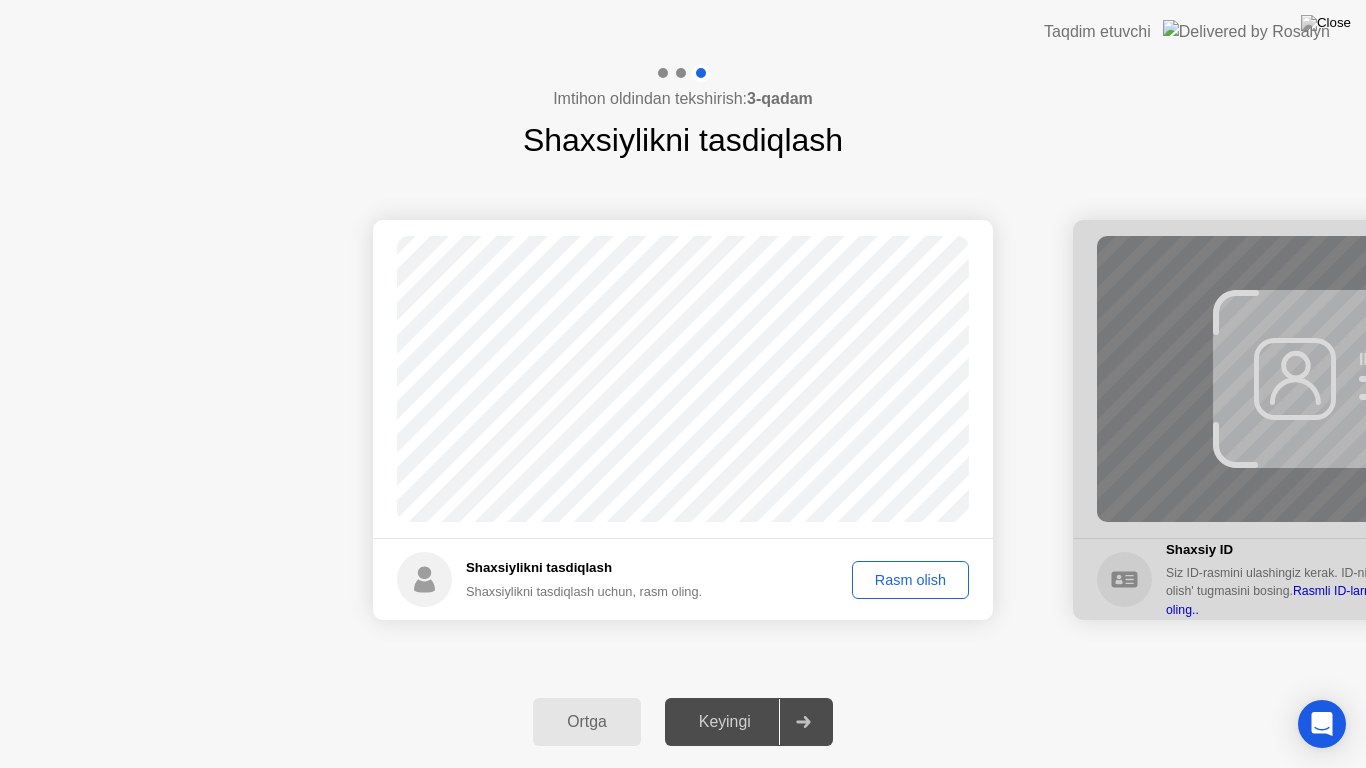 click on "Rasm olish" 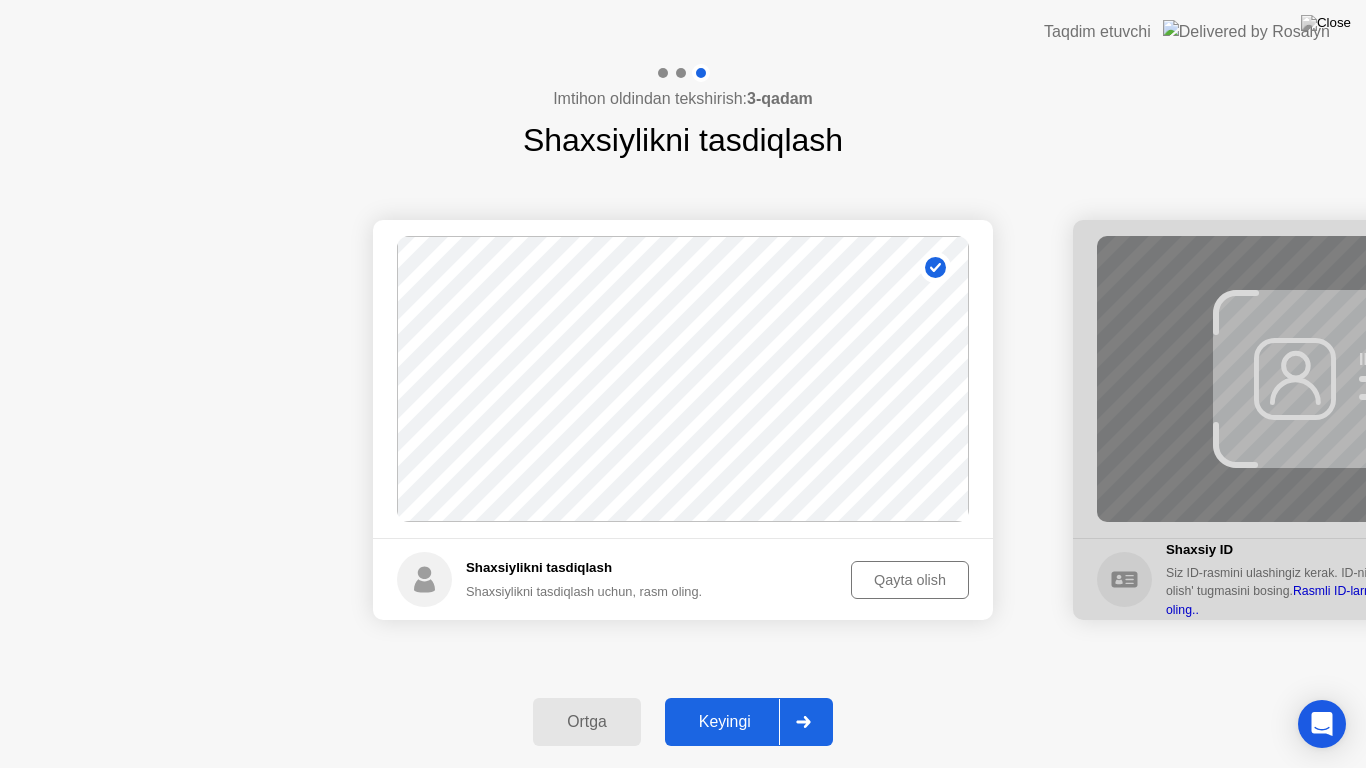 click on "Keyingi" 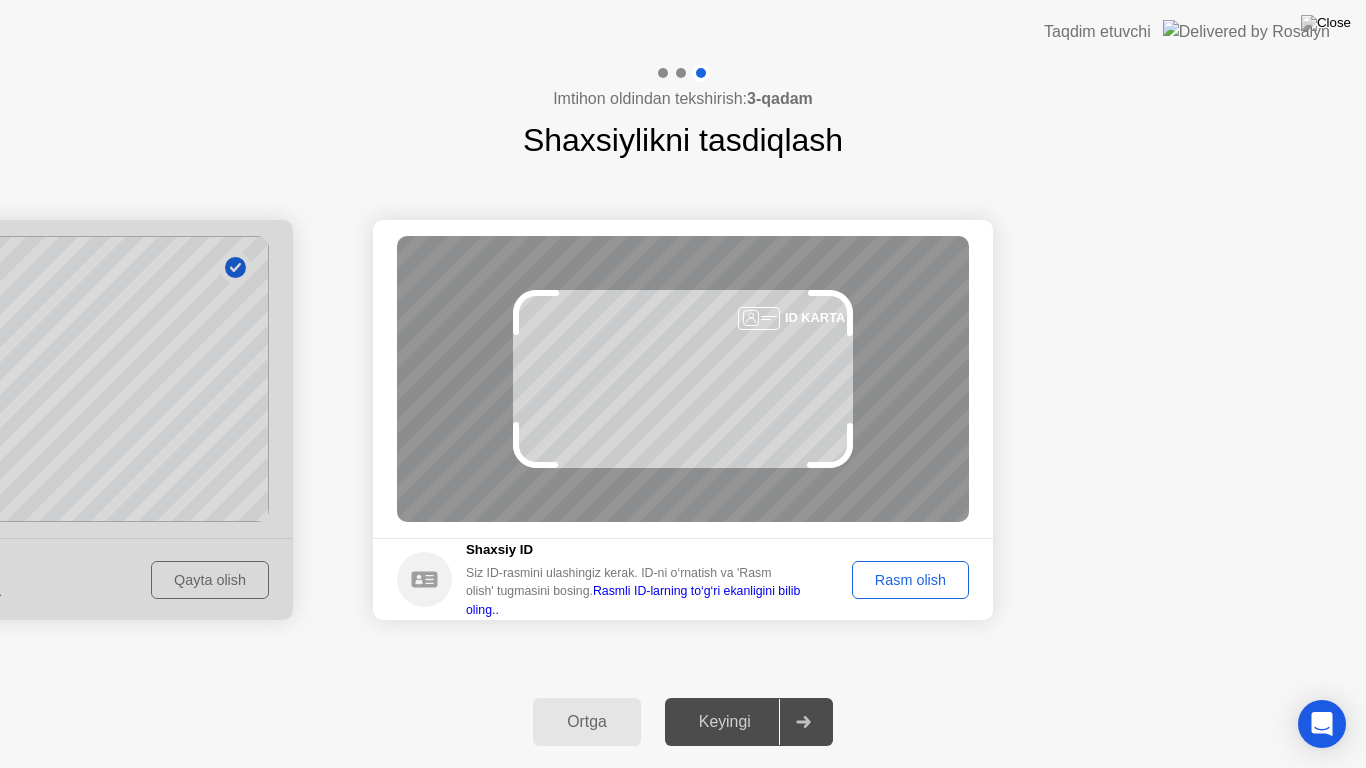 click on "Rasm olish" 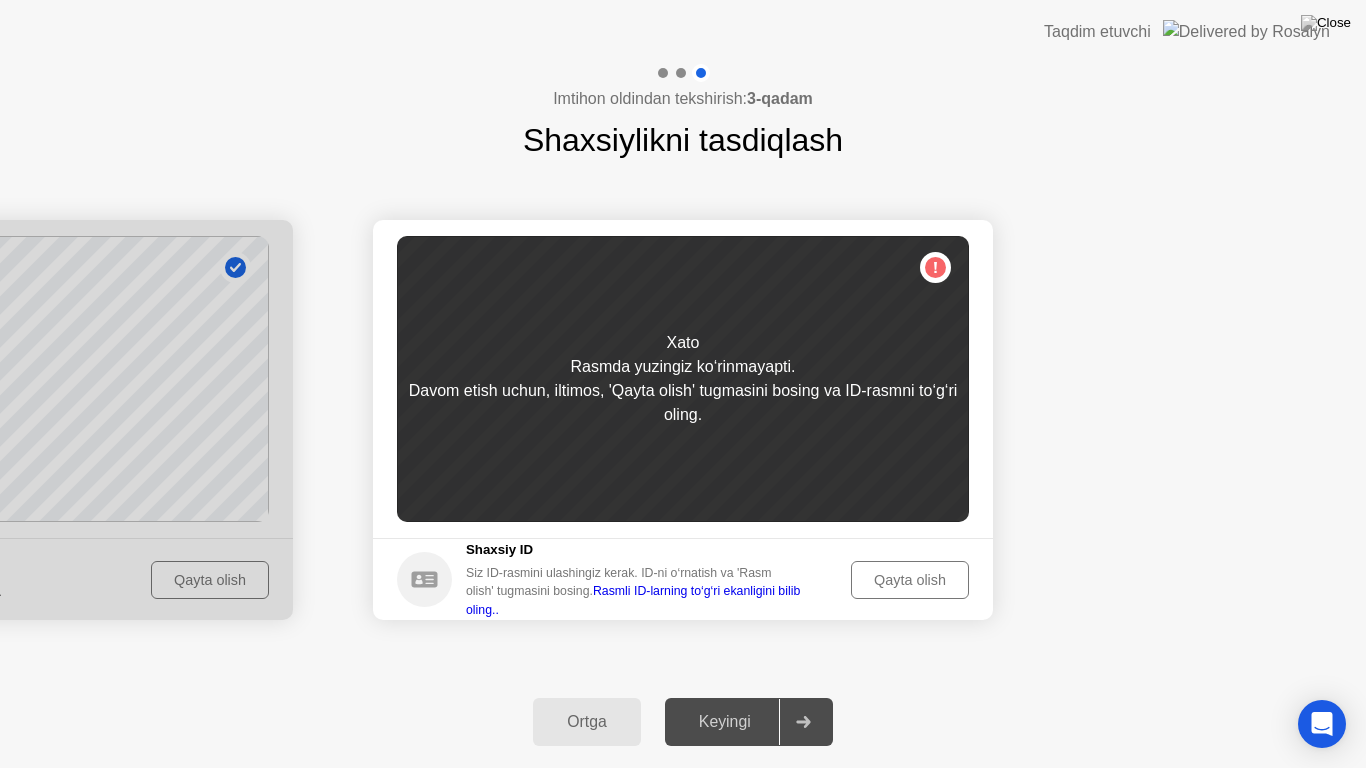 click on "Qayta olish" 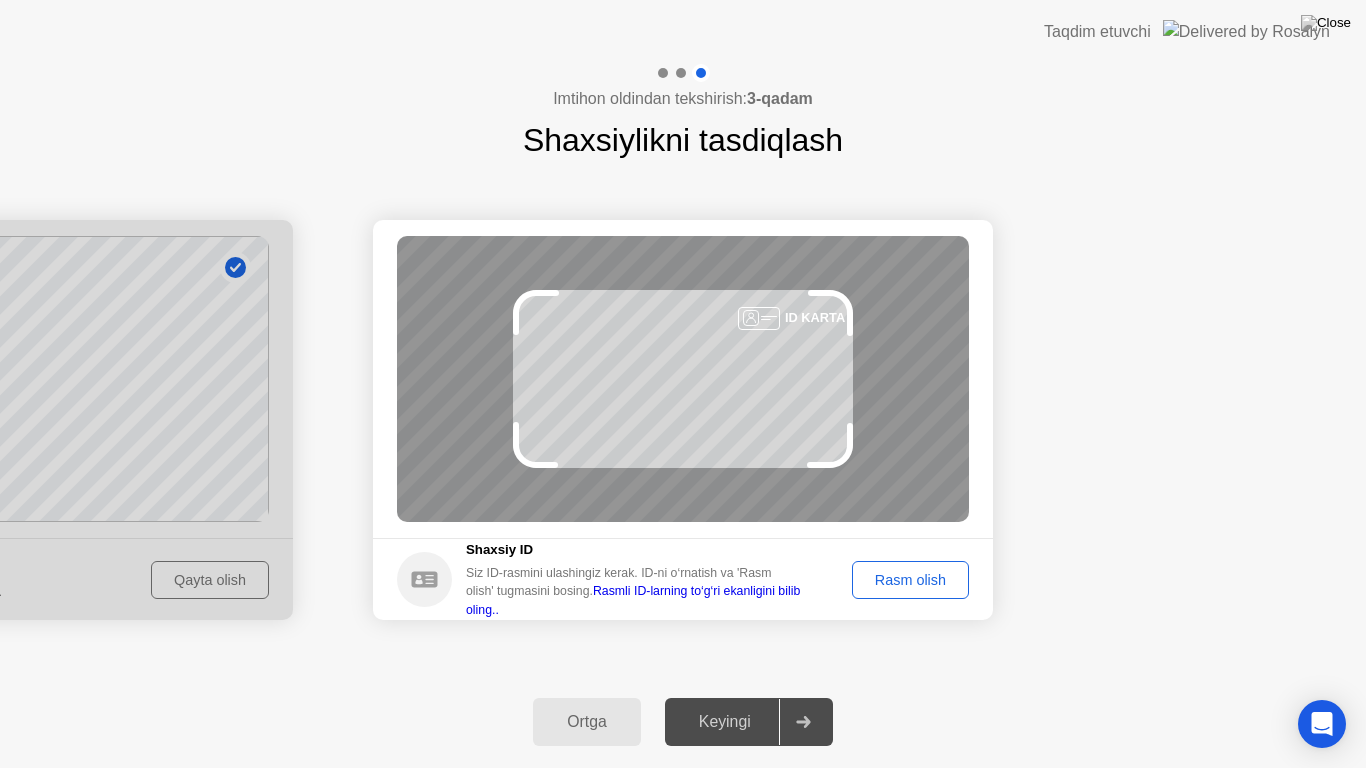 click on "Rasm olish" 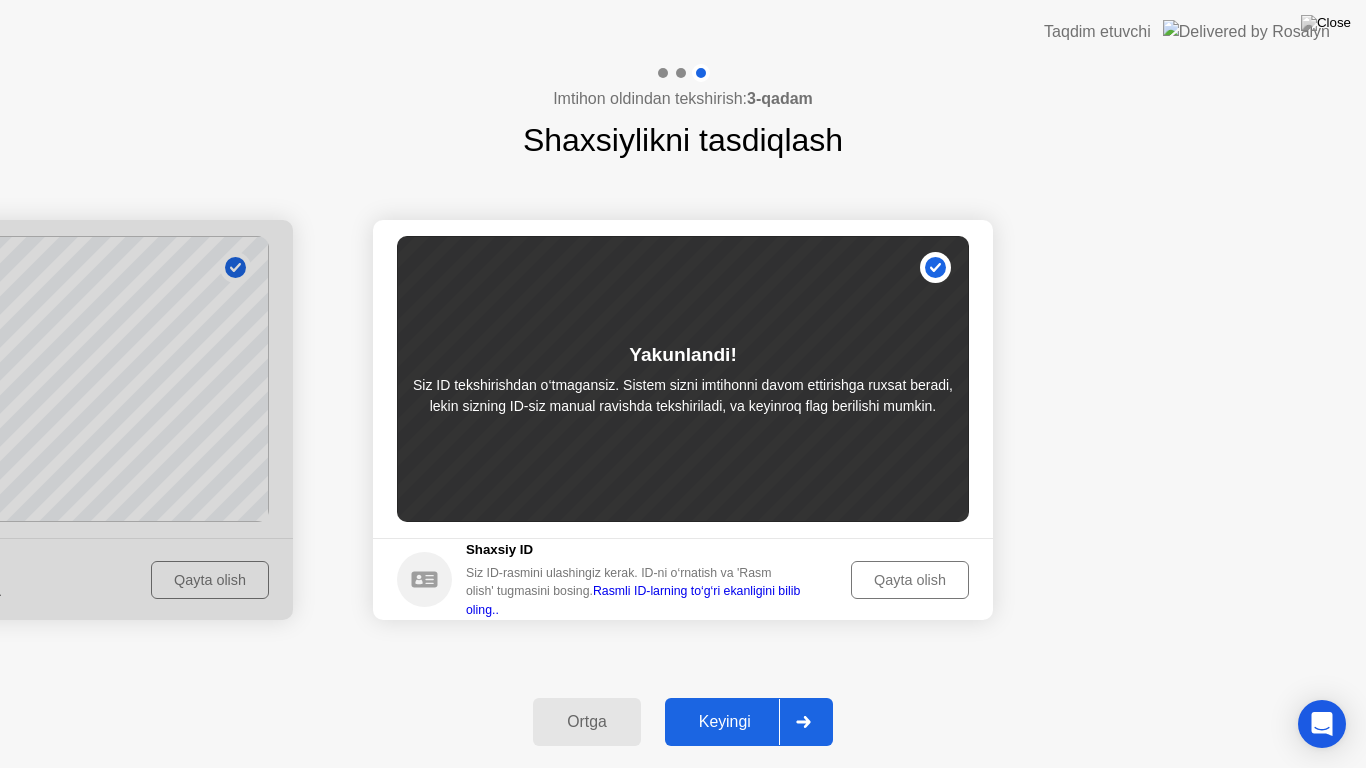 click on "Qayta olish" 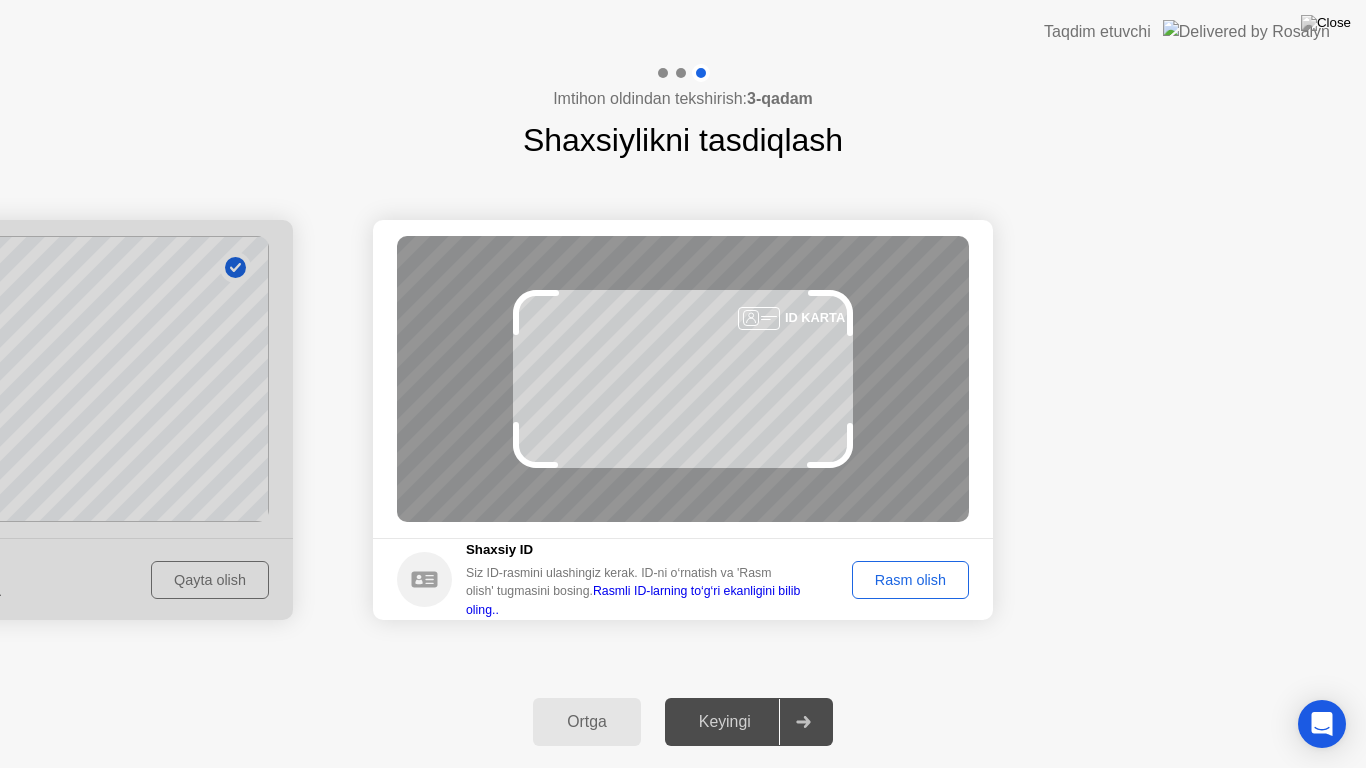 click on "Muvaffaqiyatli Rasm to‘g‘ri olingan Shaxsiylikni tasdiqlash Shaxsiylikni tasdiqlash uchun, rasm oling. Qayta olish Muvaffaqiyatli Rasm to‘g‘ri olingan Muvaffaqiyatsiz Rasm not to‘g‘ri olingan. ID KARTA Shaxsiy ID Siz ID-rasmini ulashingiz kerak. ID-ni o‘rnatish va 'Rasm olish' tugmasini bosing.  Rasmli ID-larning to‘g‘ri ekanligini bilib oling.. Rasm olish" 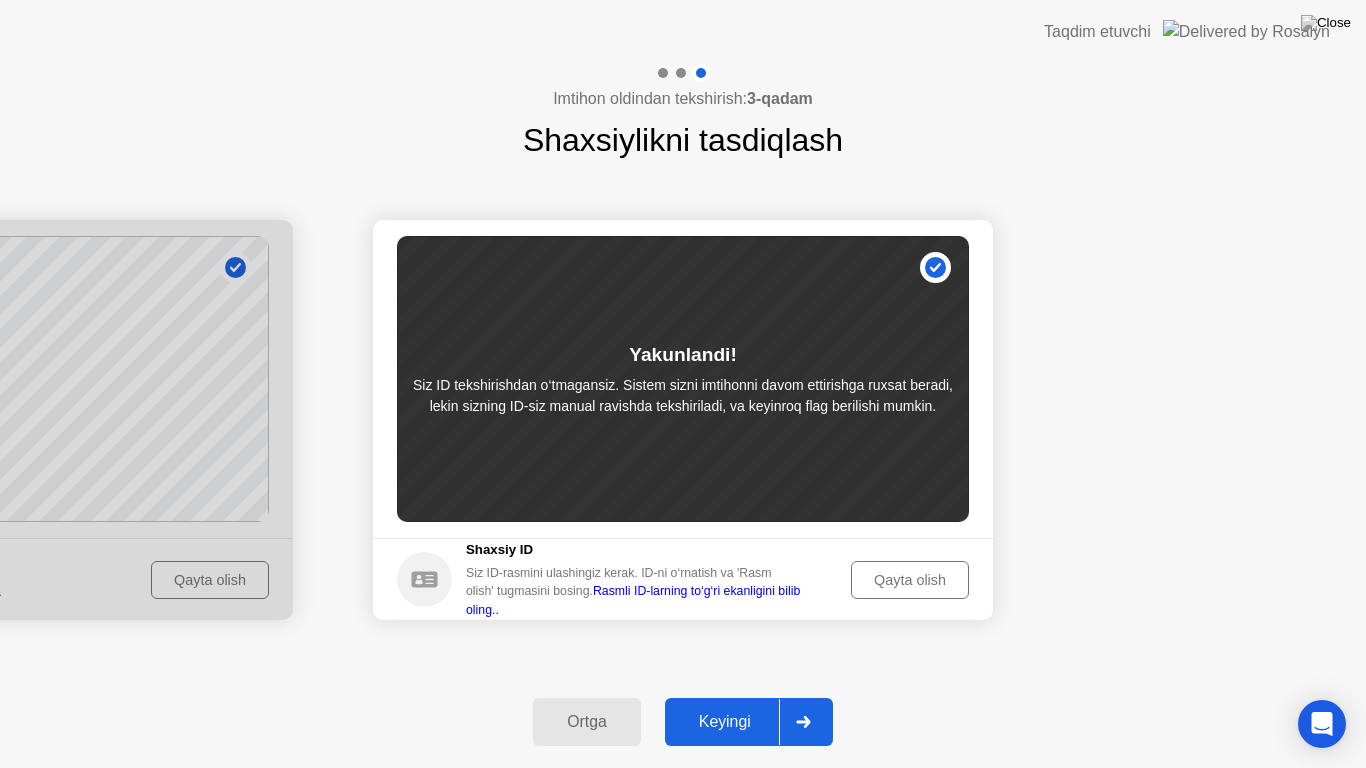 click on "Ortga" 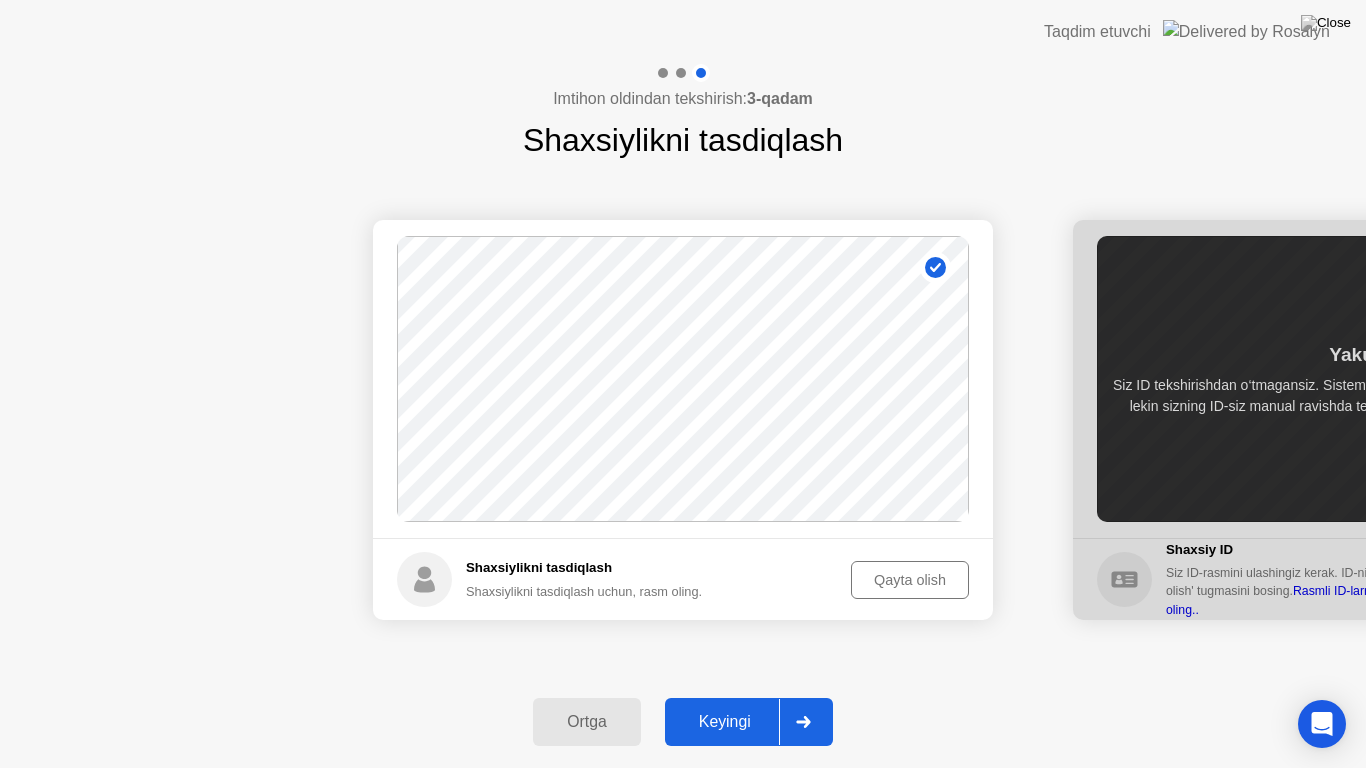 click on "Ortga" 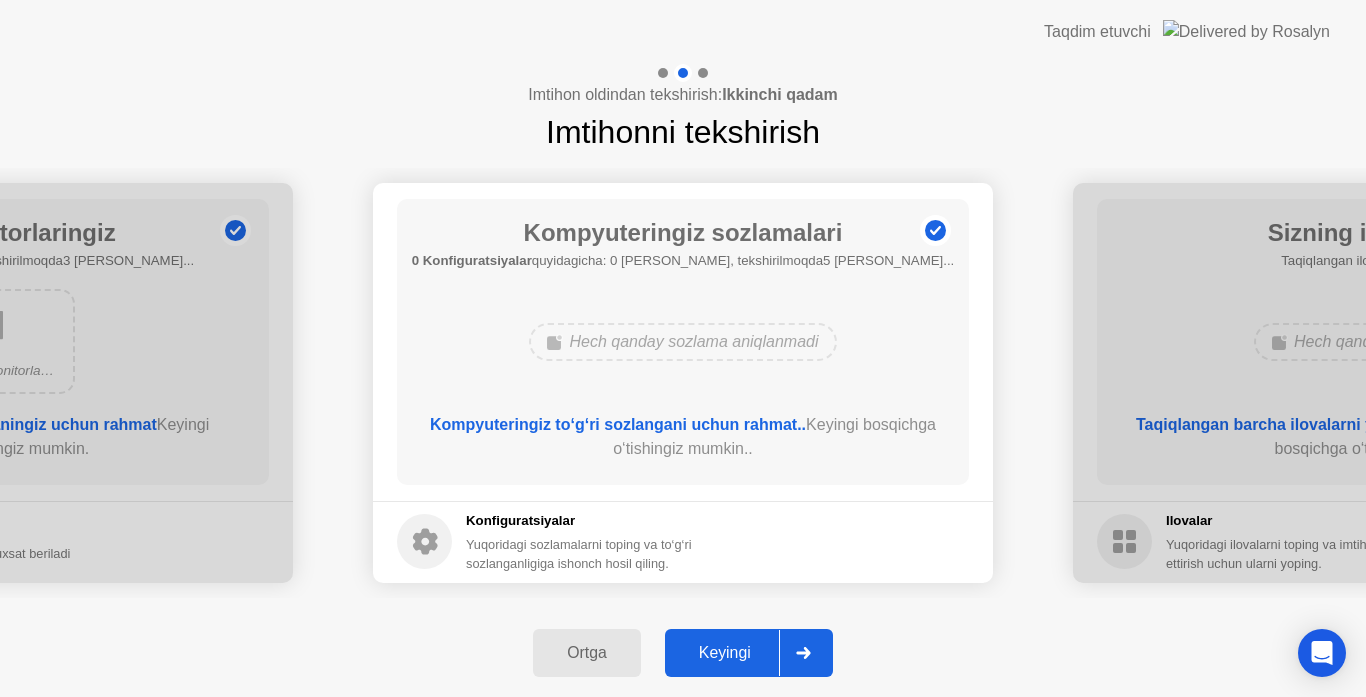 click on "Ortga" 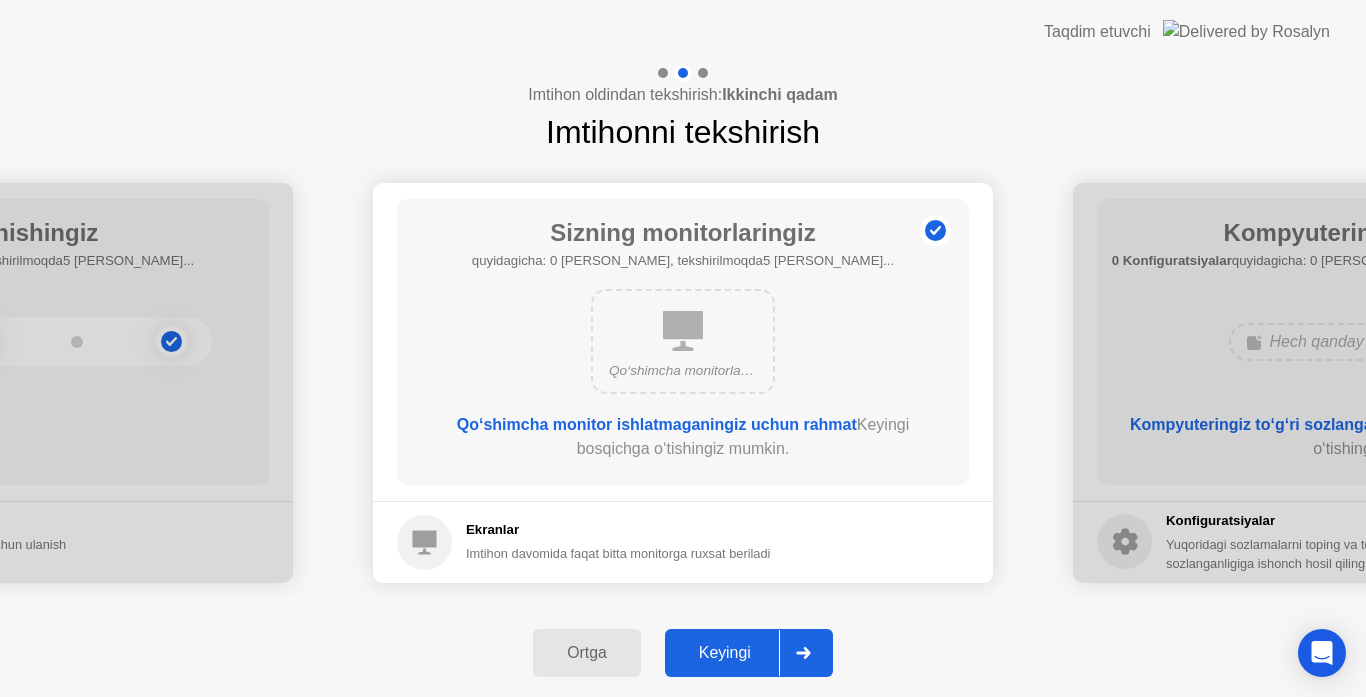 click on "Ortga" 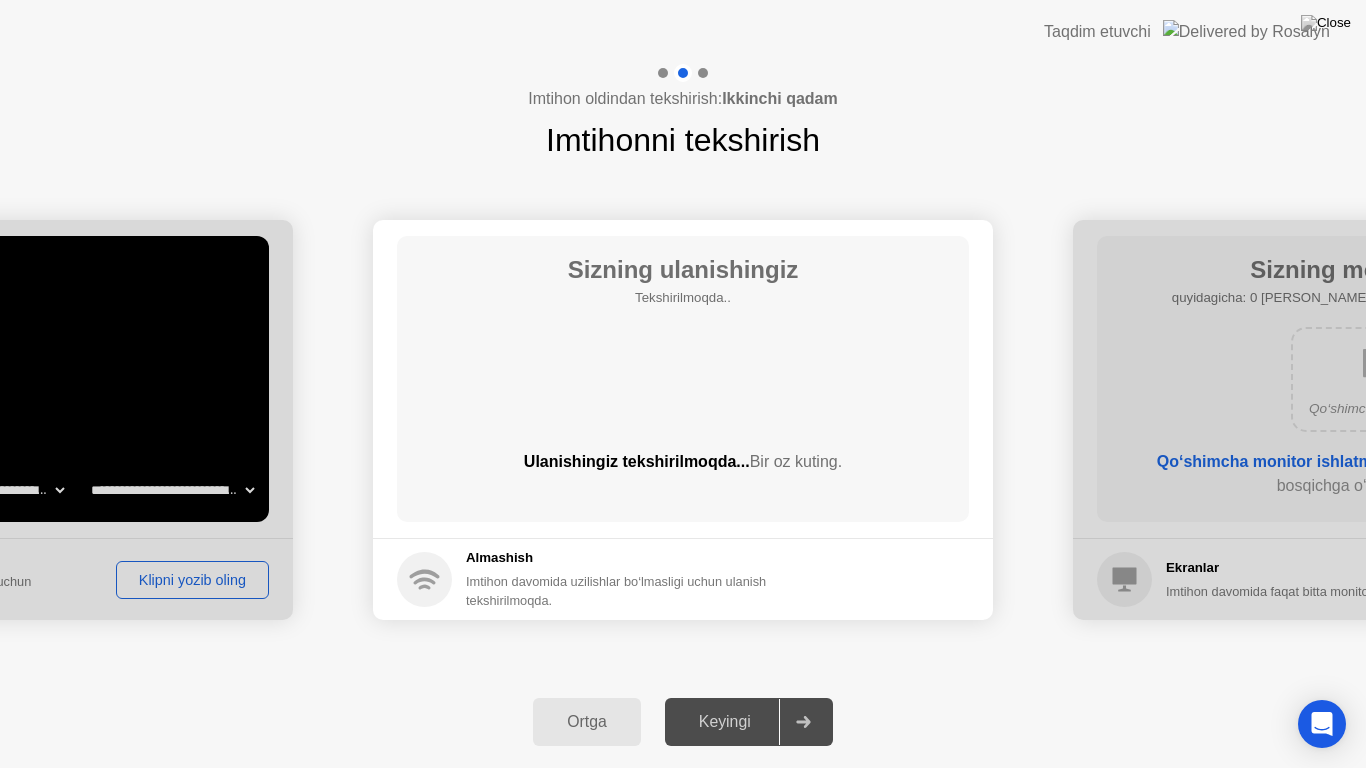 click on "Ortga Keyingi" 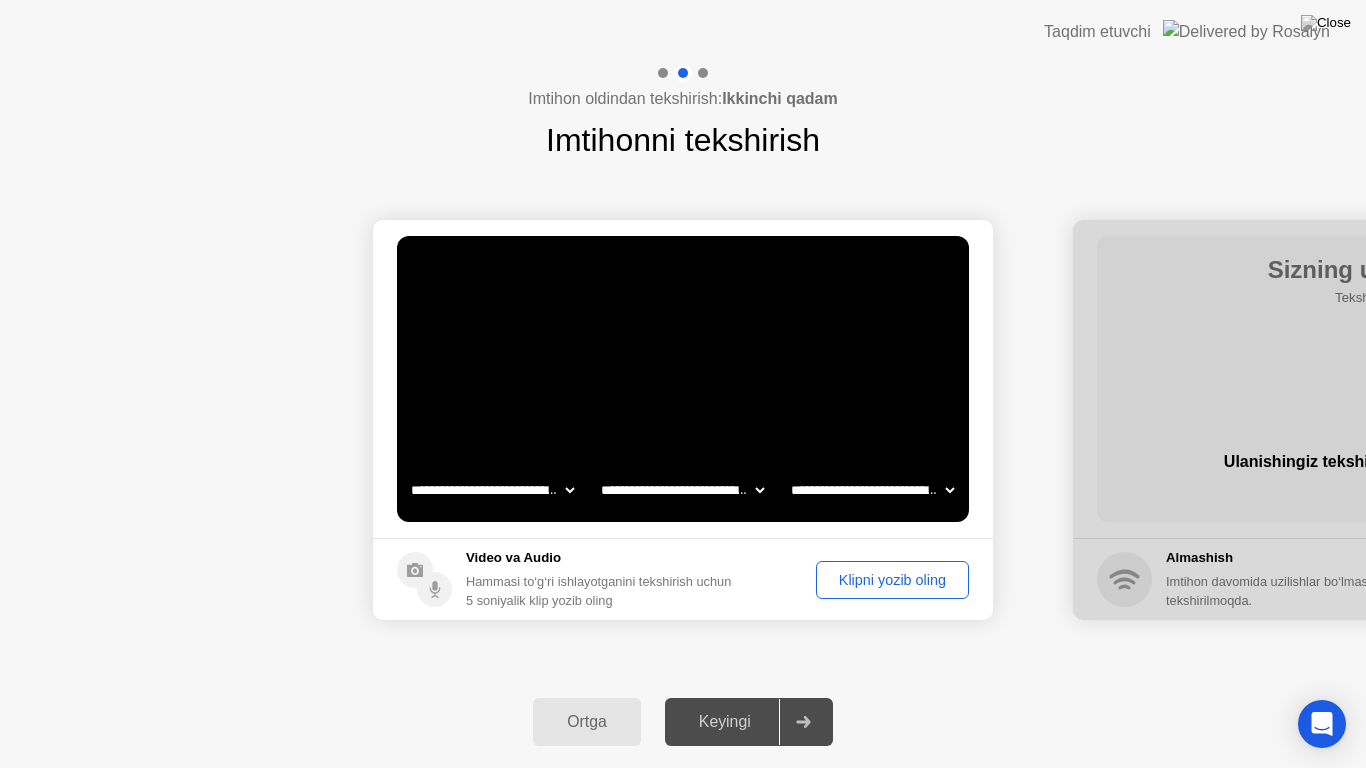 click on "Video va Audio Hammasi to‘g‘ri ishlayotganini tekshirish uchun 5 soniyalik klip yozib oling Klipni yozib oling" 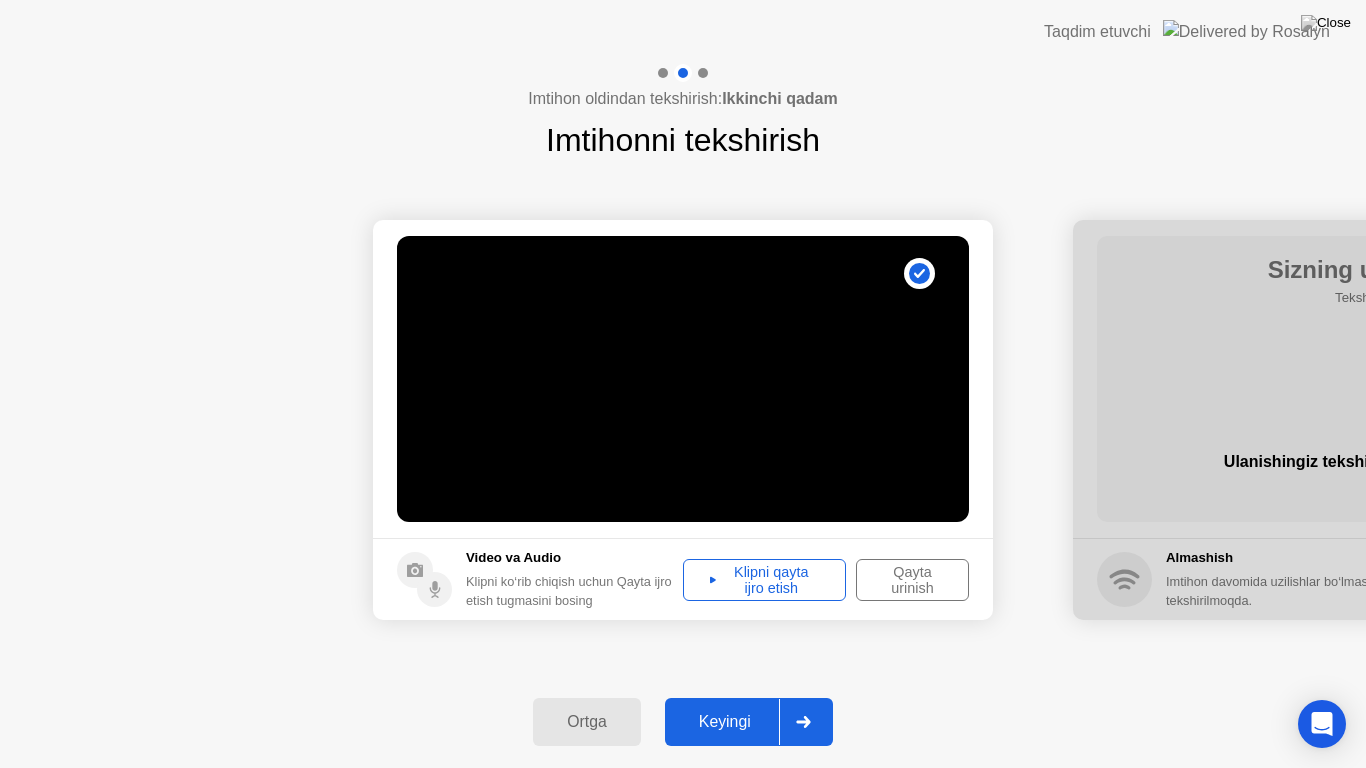 click 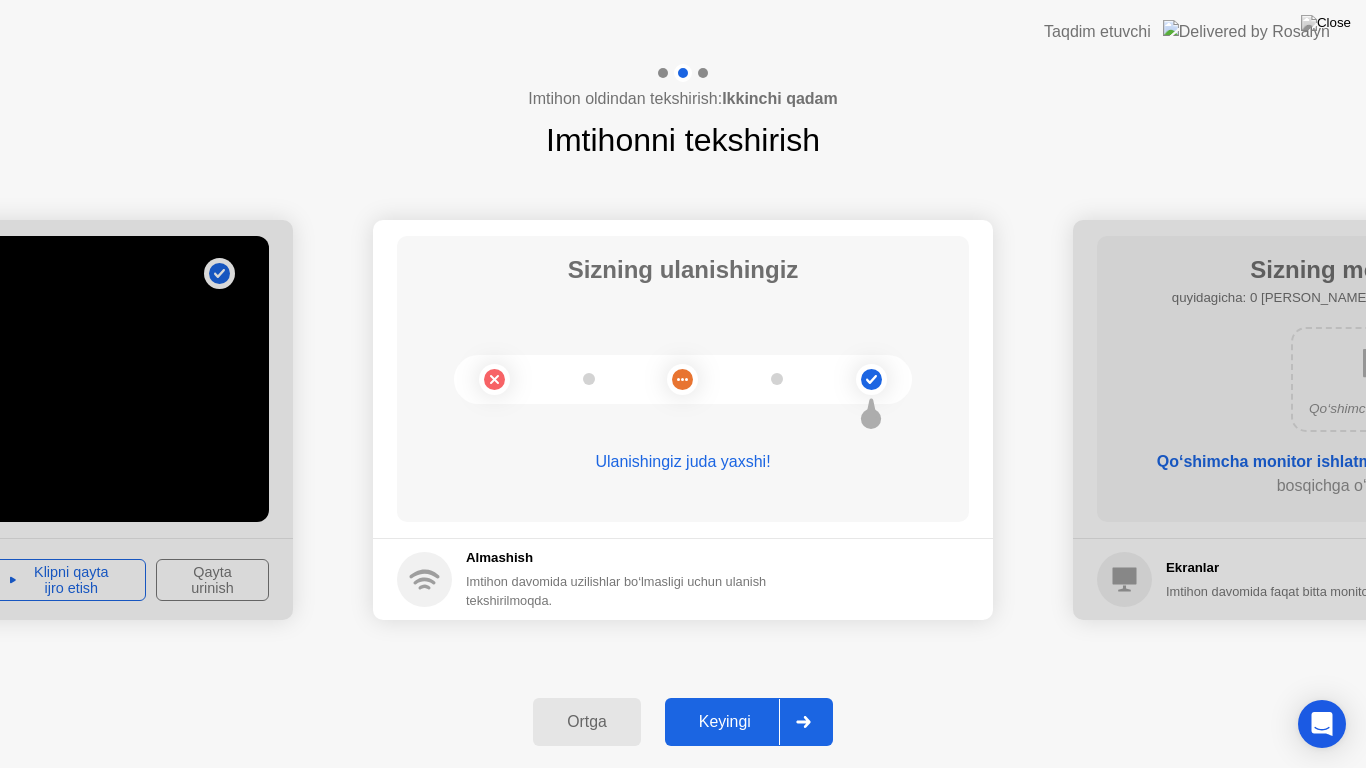 click 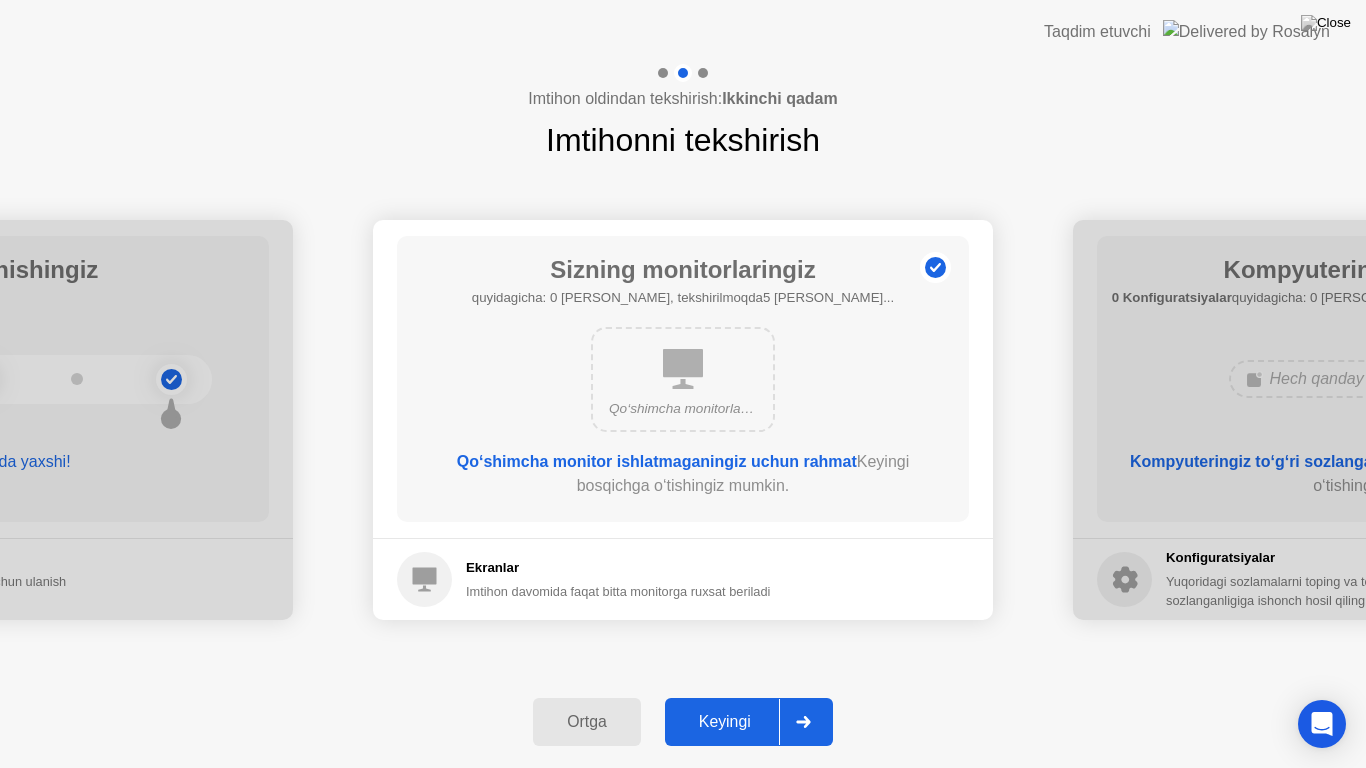 click 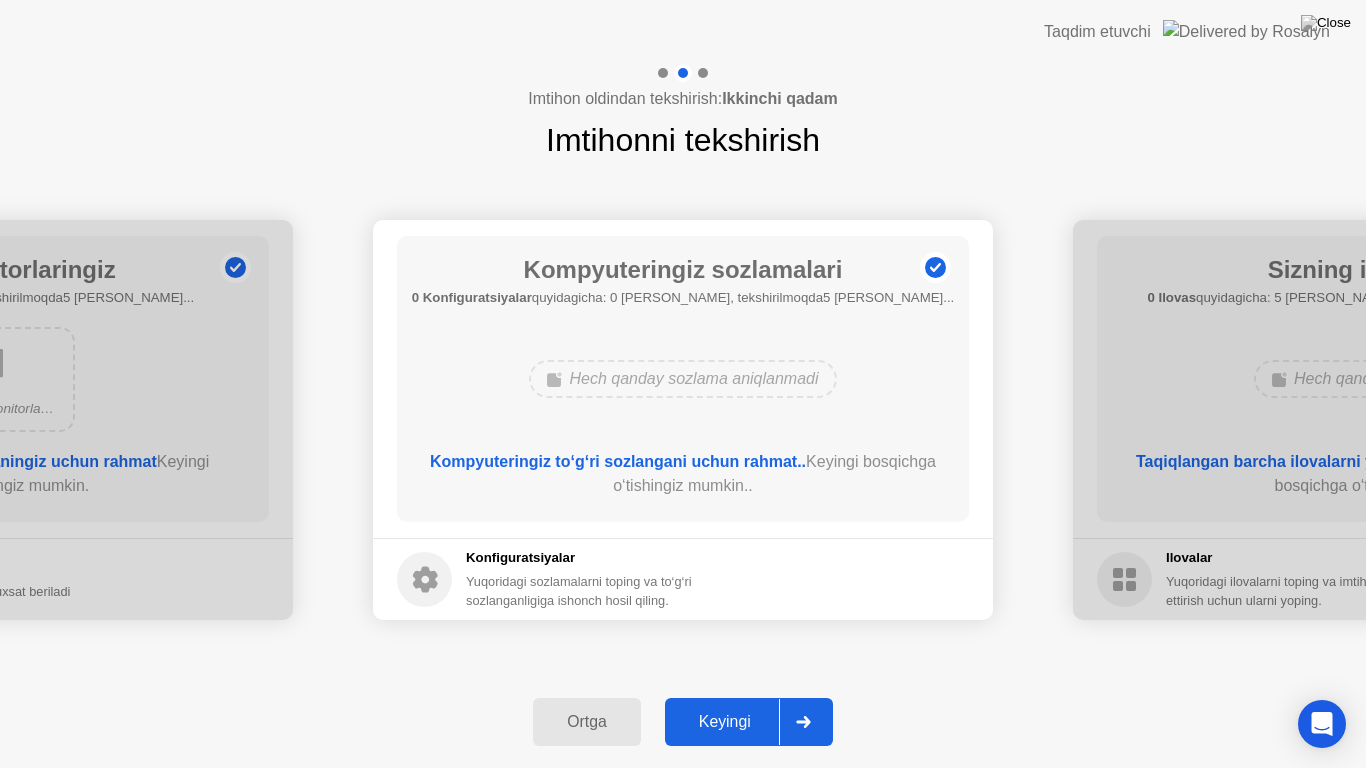 click 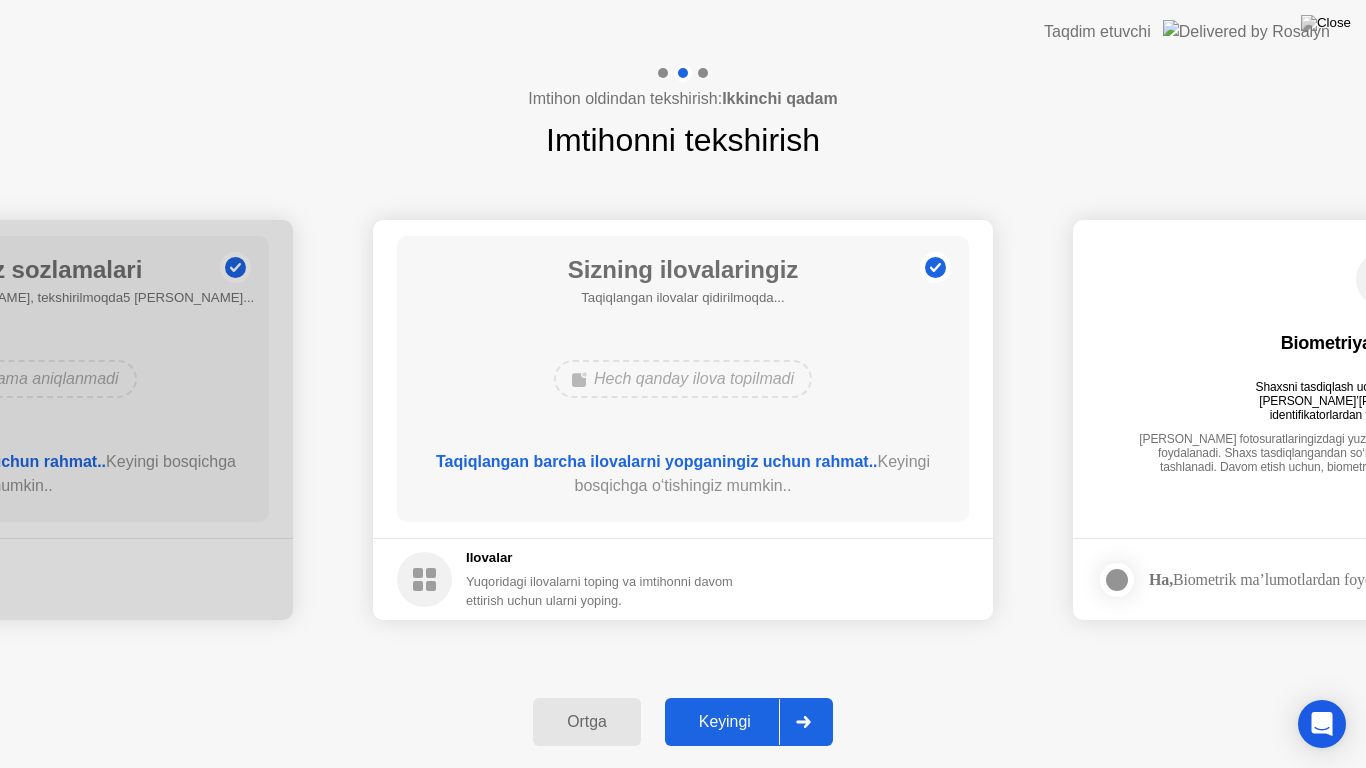click 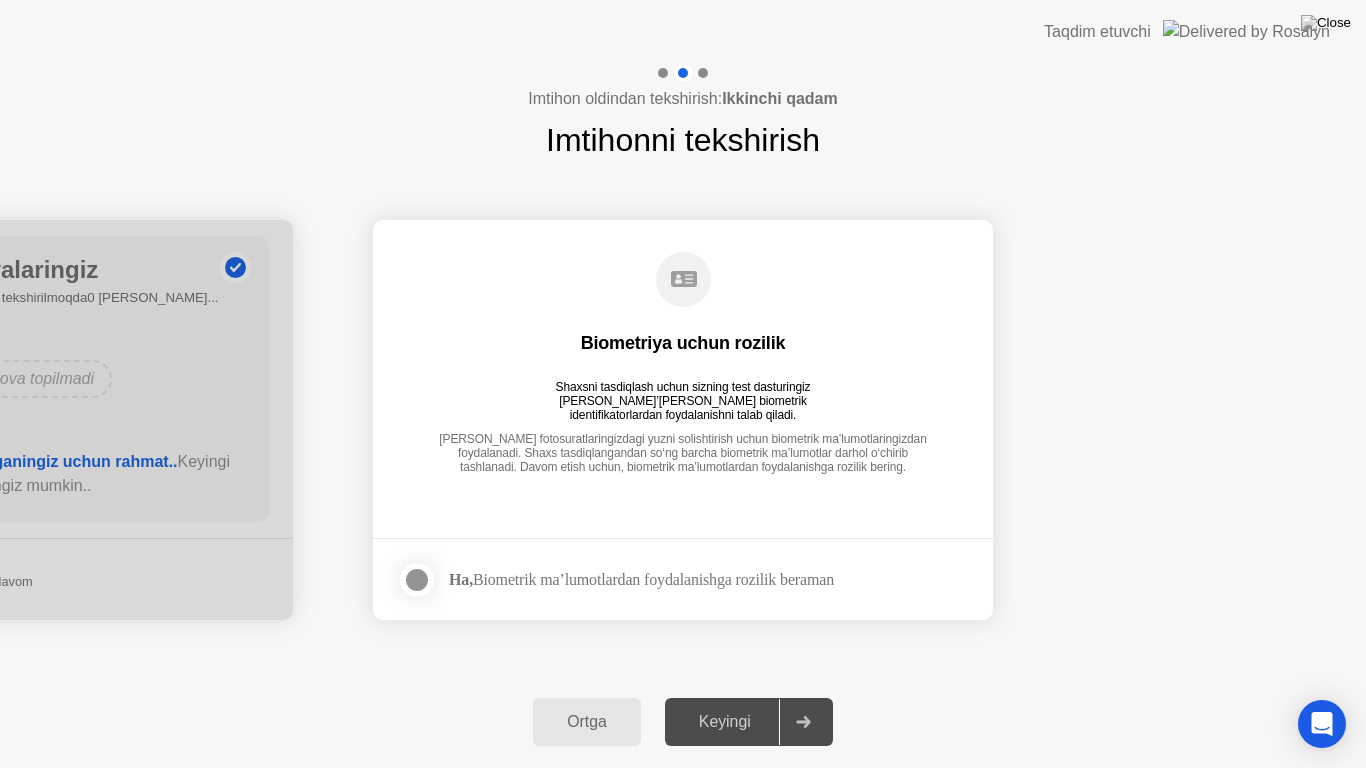 click 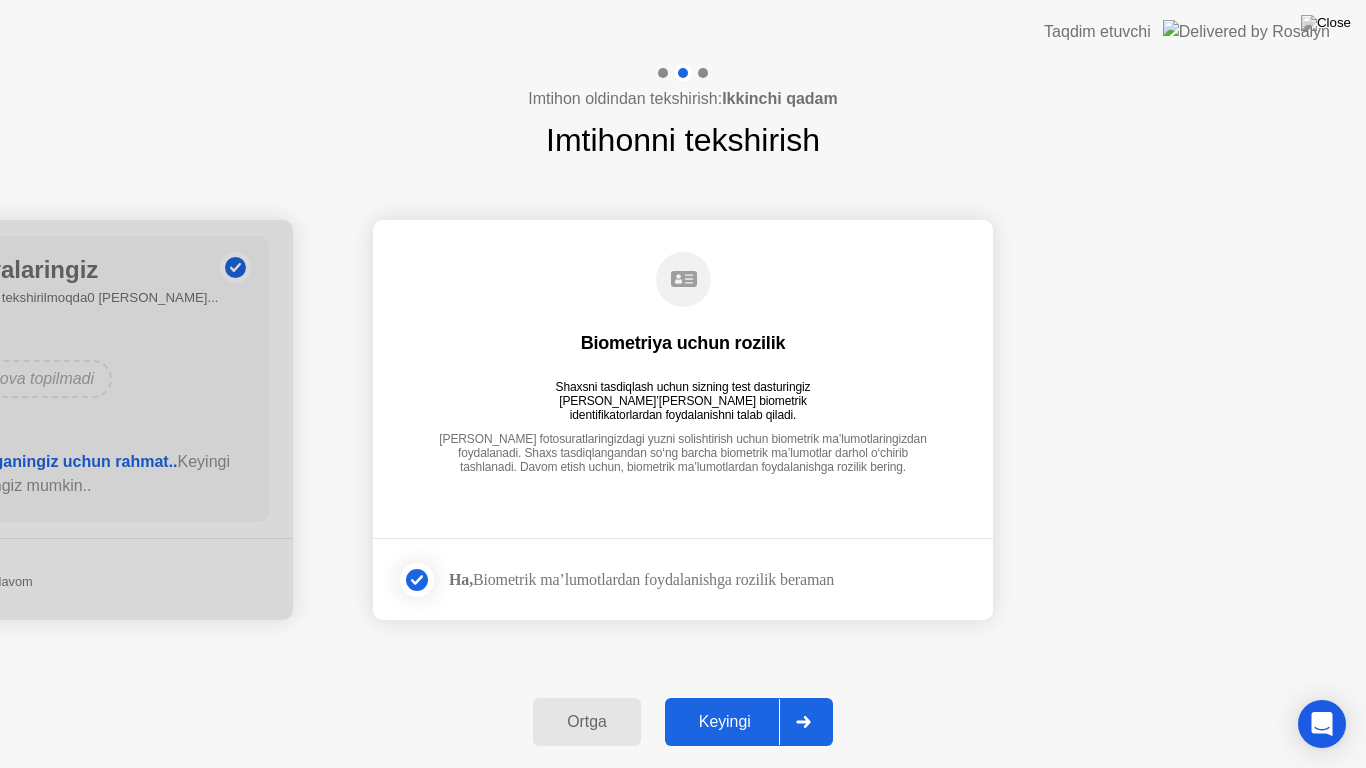 click on "Keyingi" 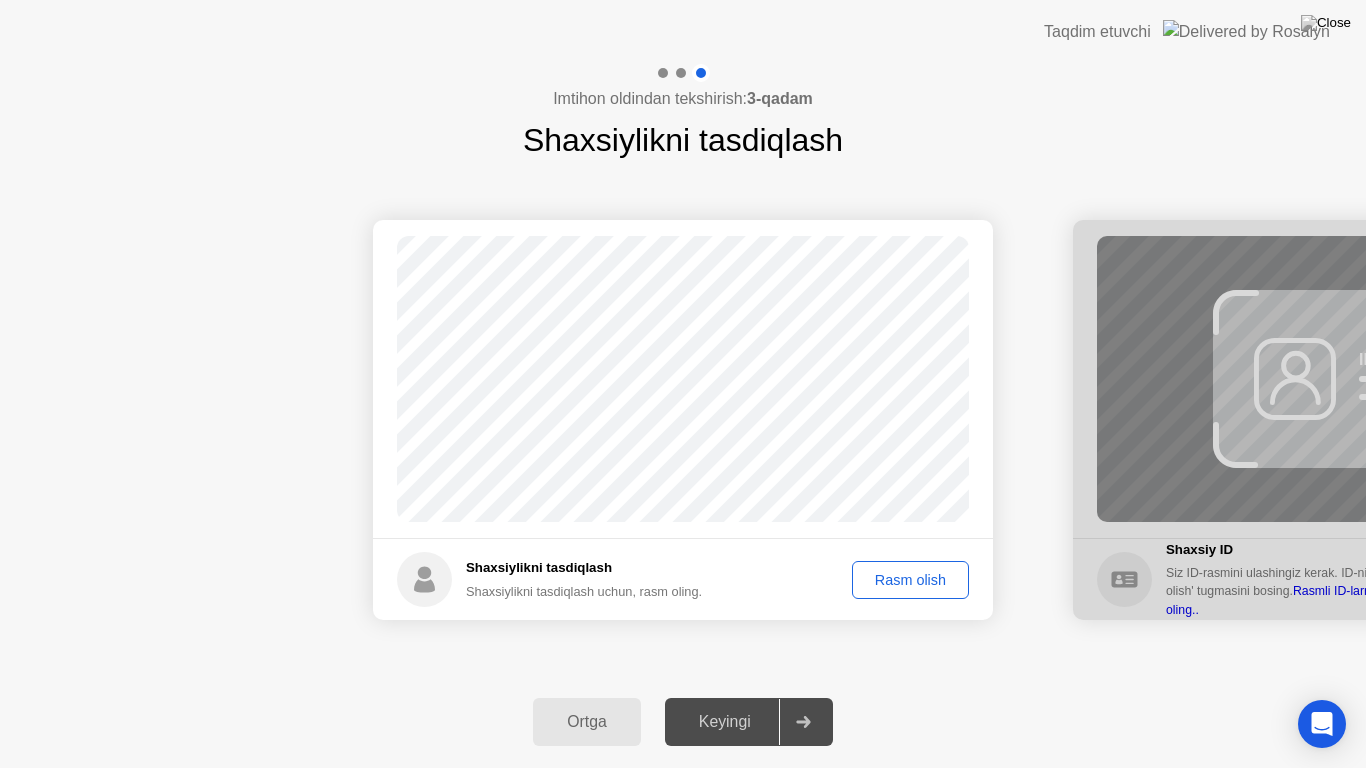 click on "Rasm olish" 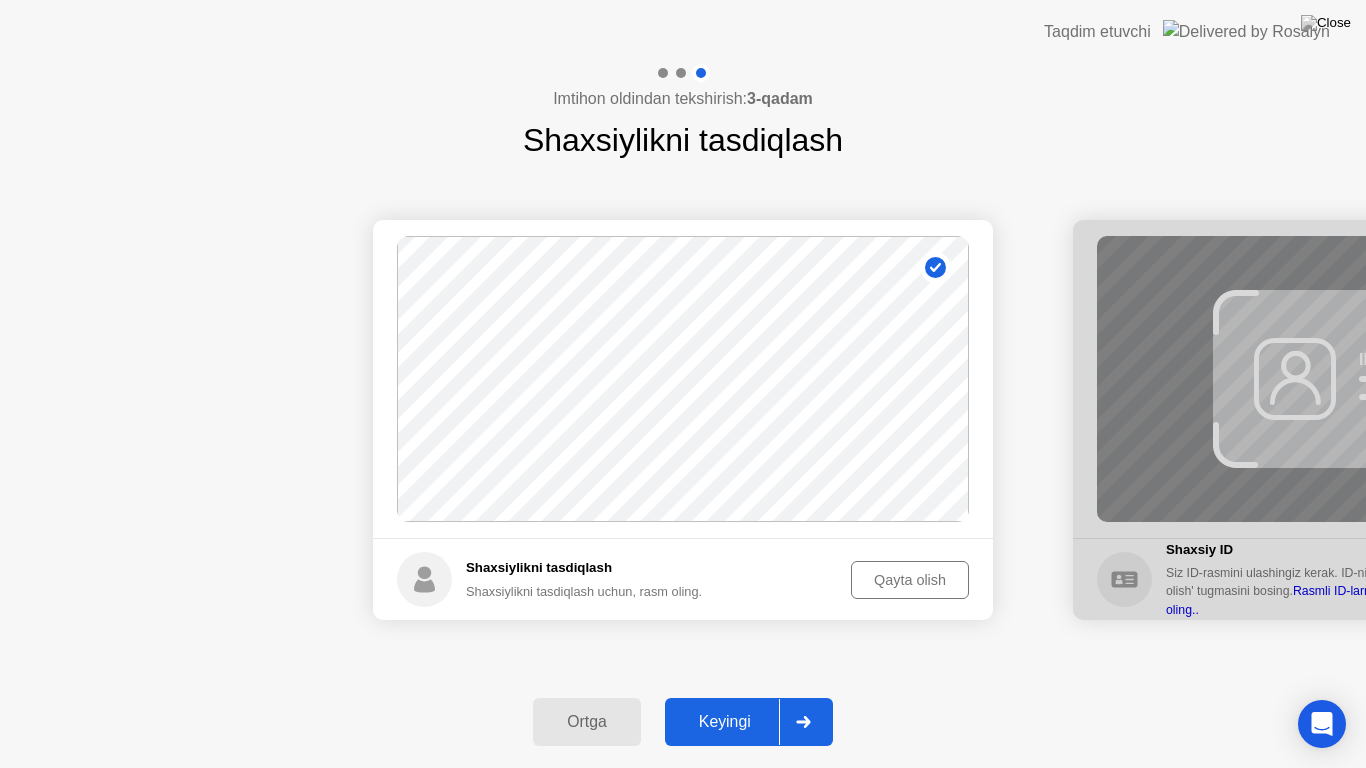 click on "Keyingi" 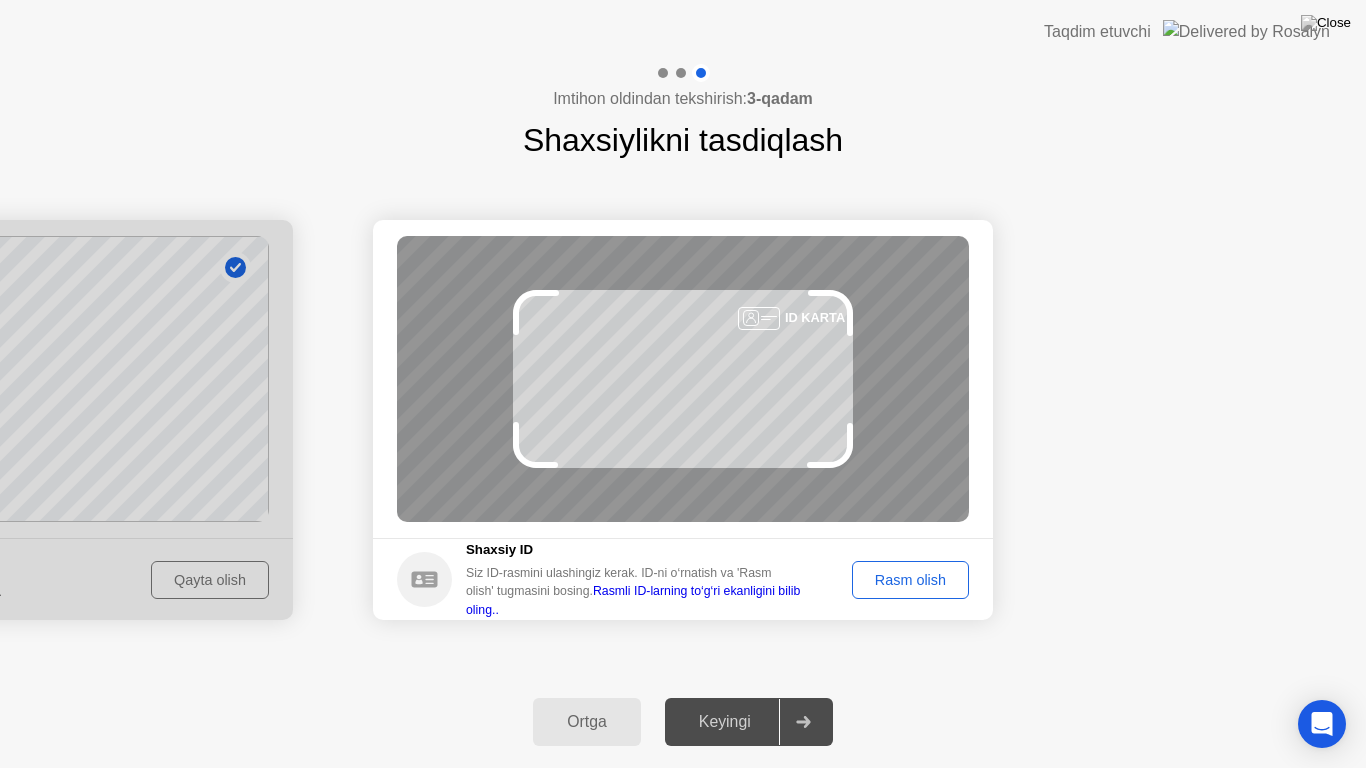 click on "Keyingi" 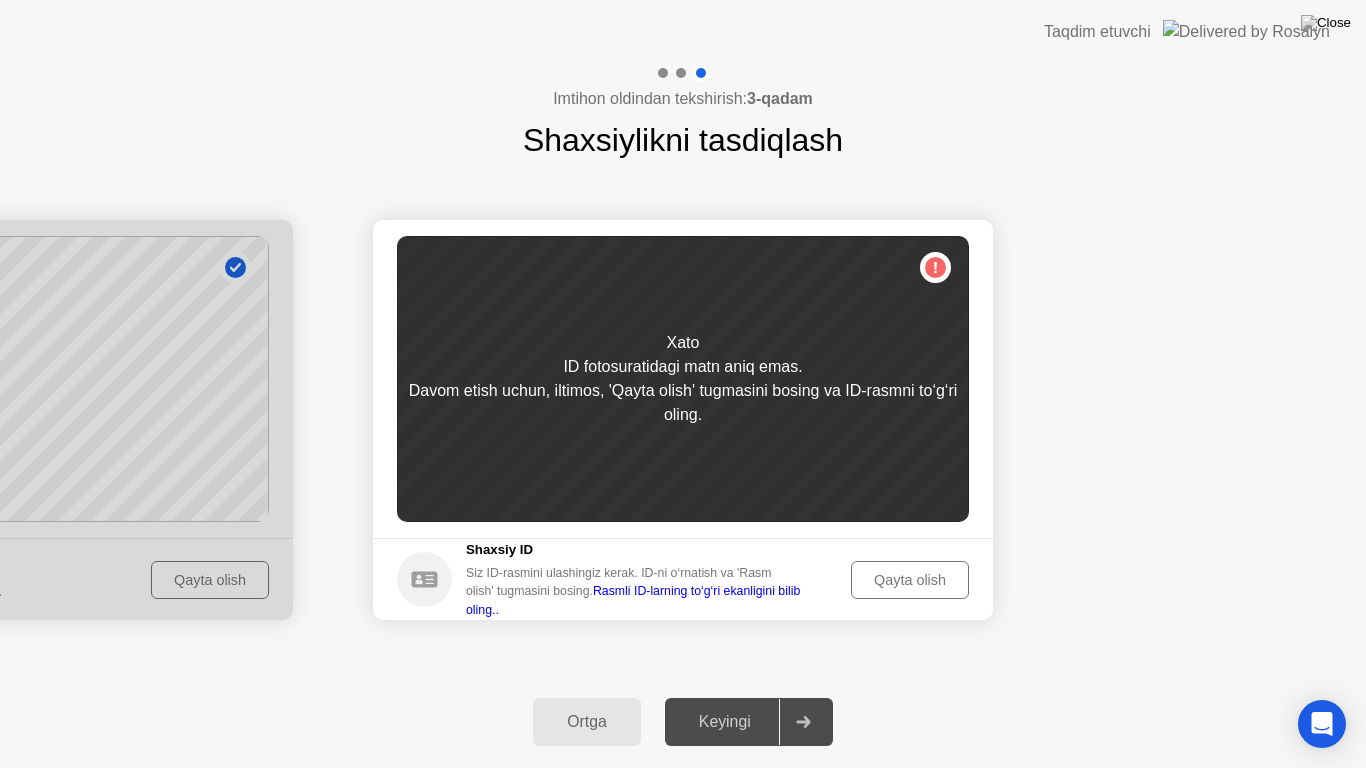 click on "Qayta olish" 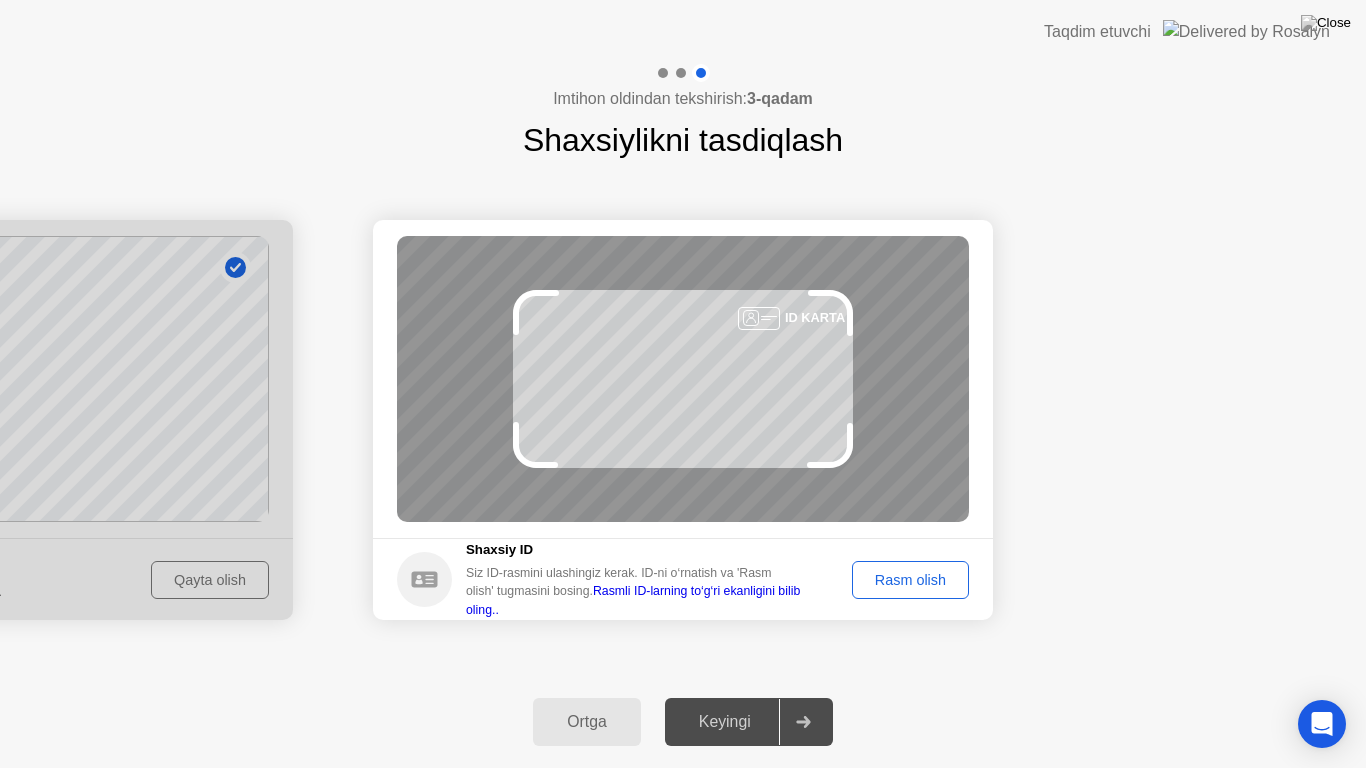 click on "Rasm olish" 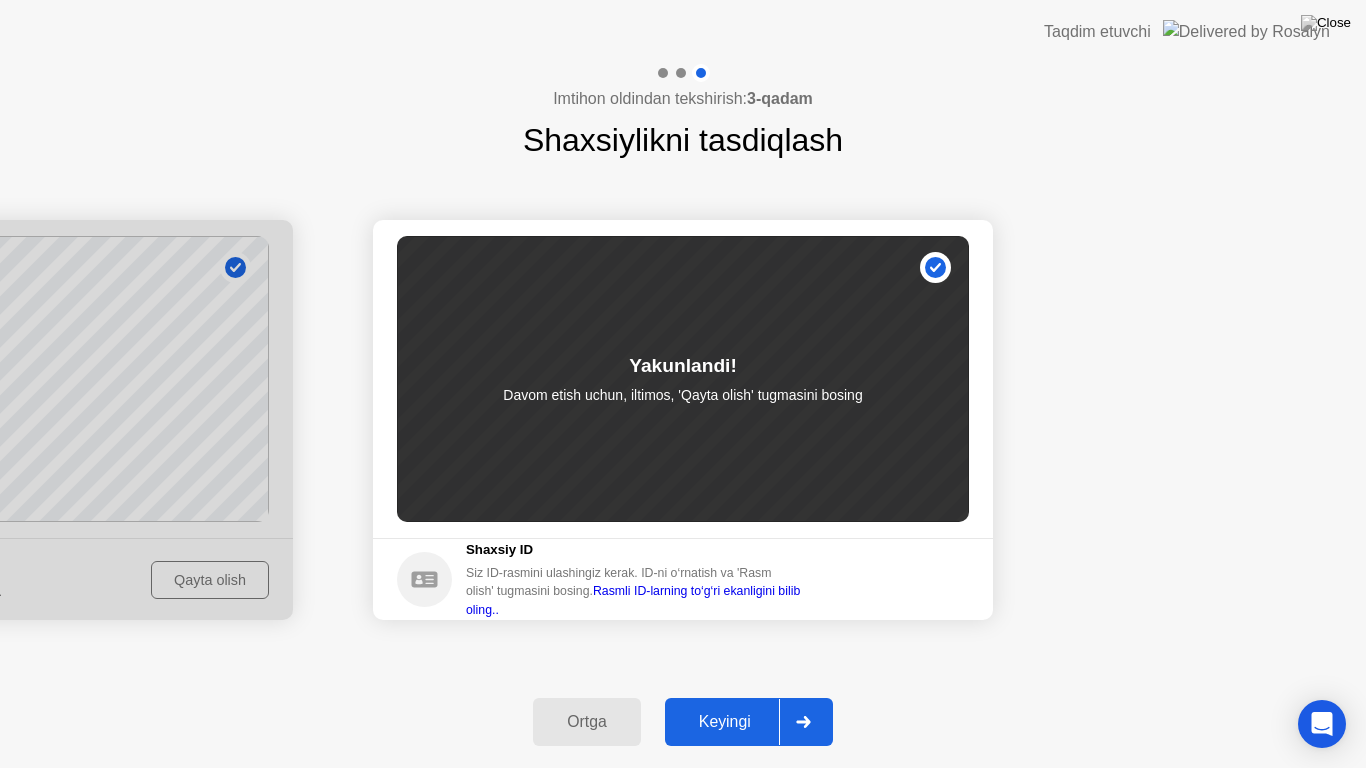 click on "Keyingi" 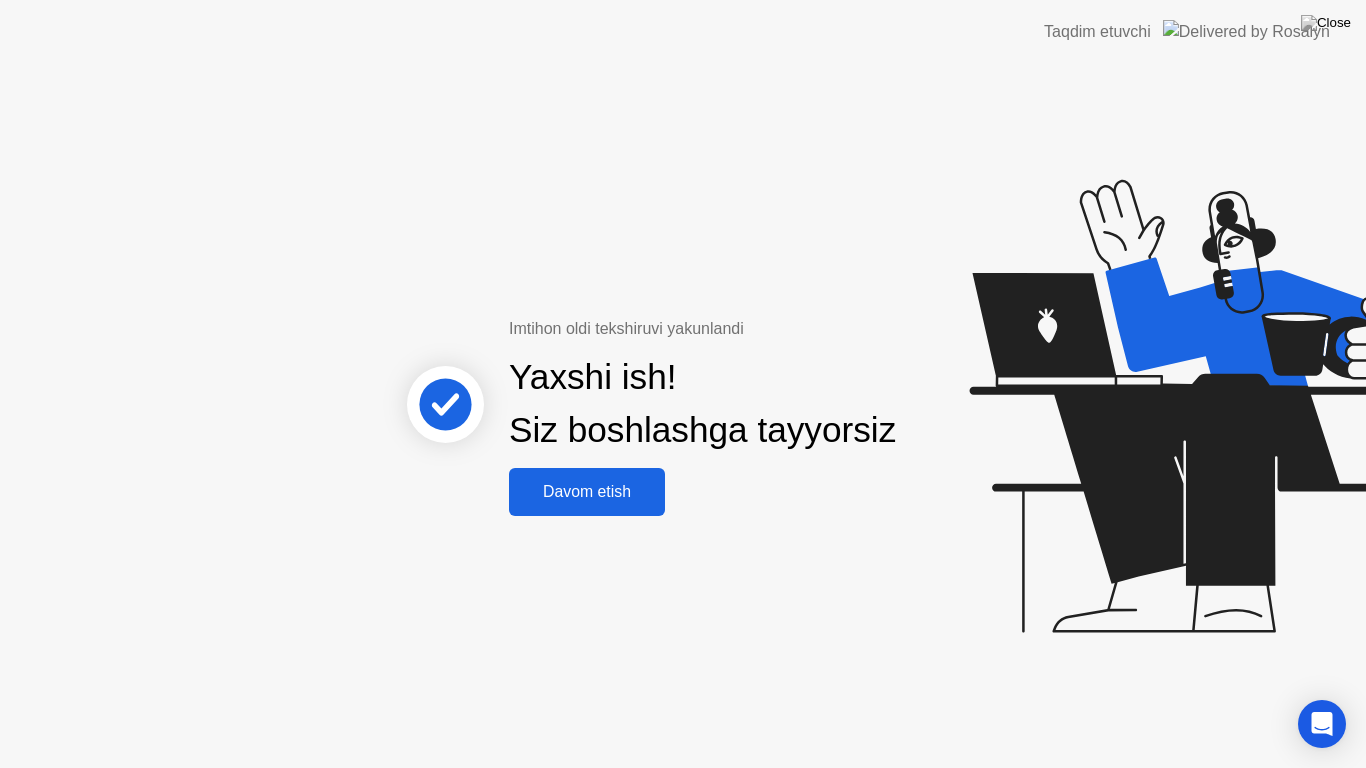 click on "Davom etish" 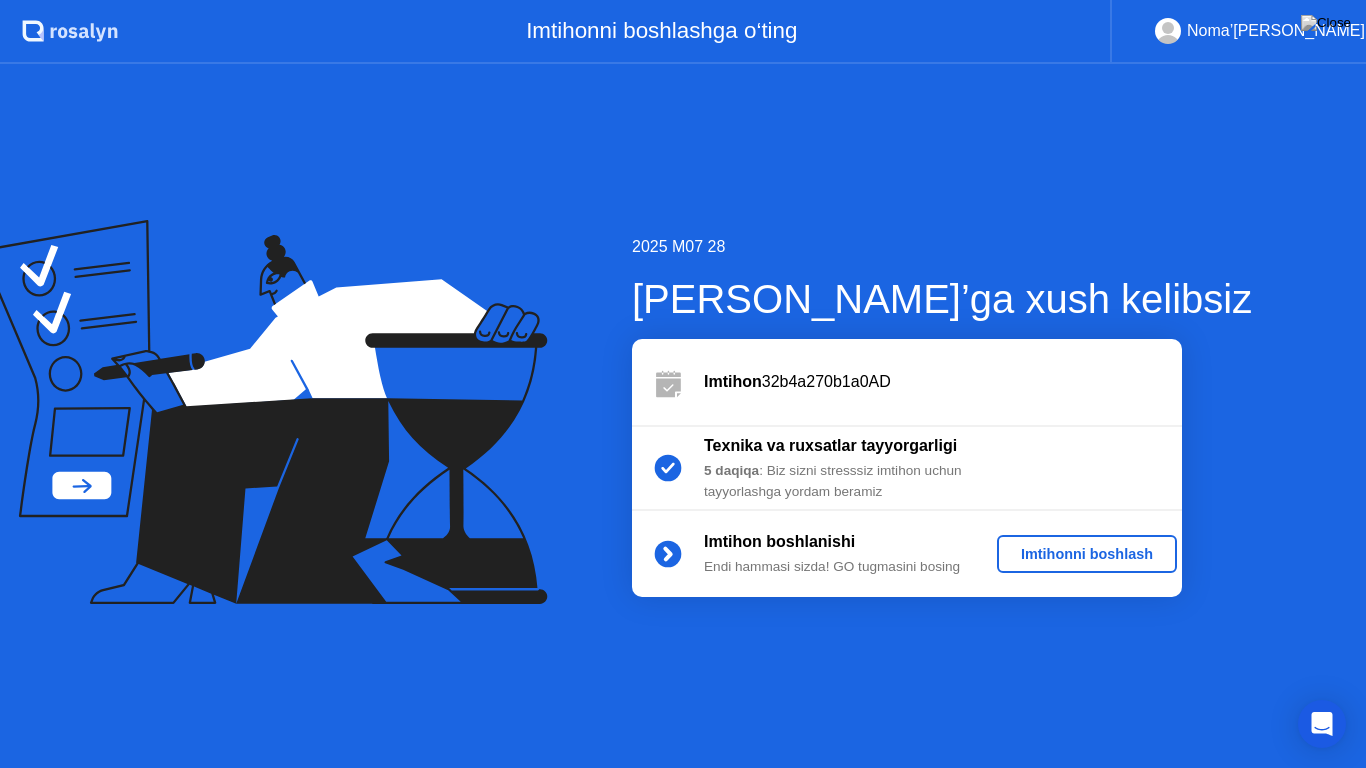 click on "Imtihonni boshlash" 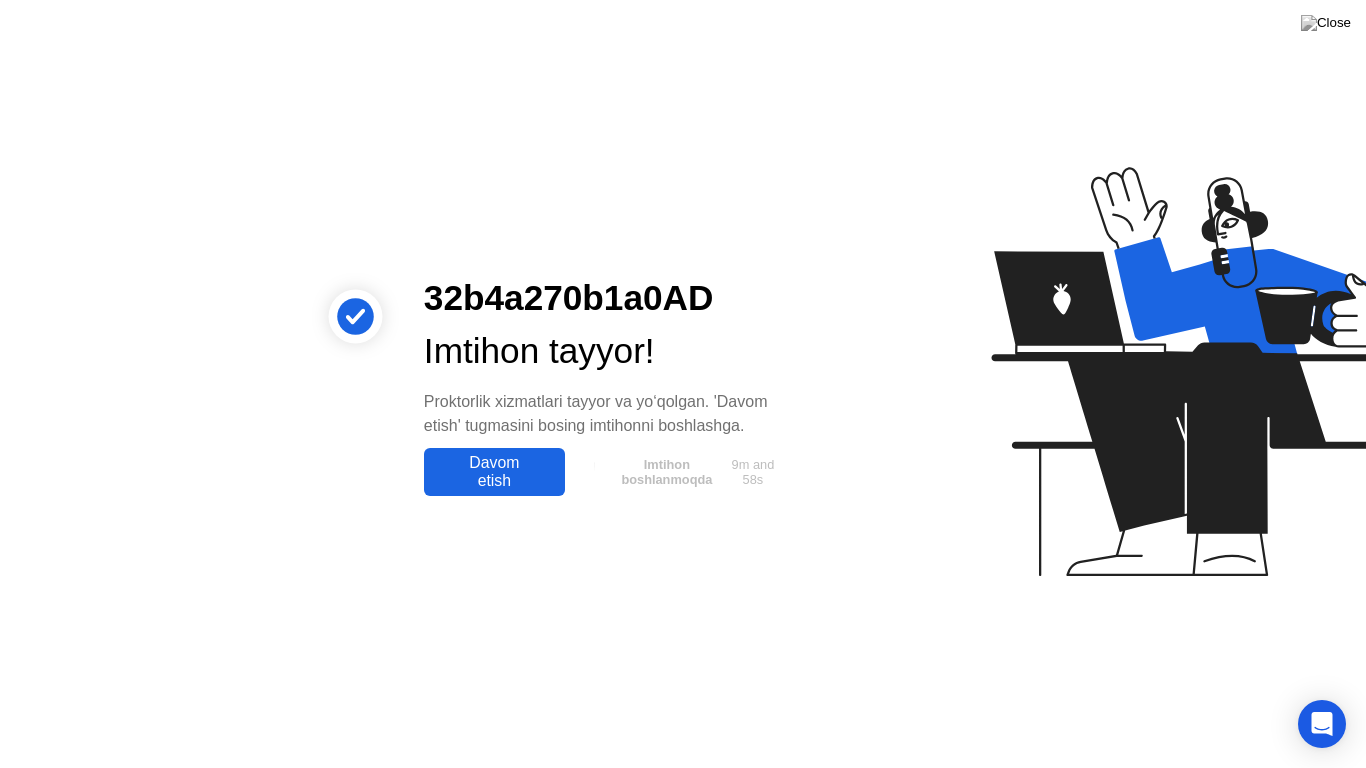 click on "Davom etish" 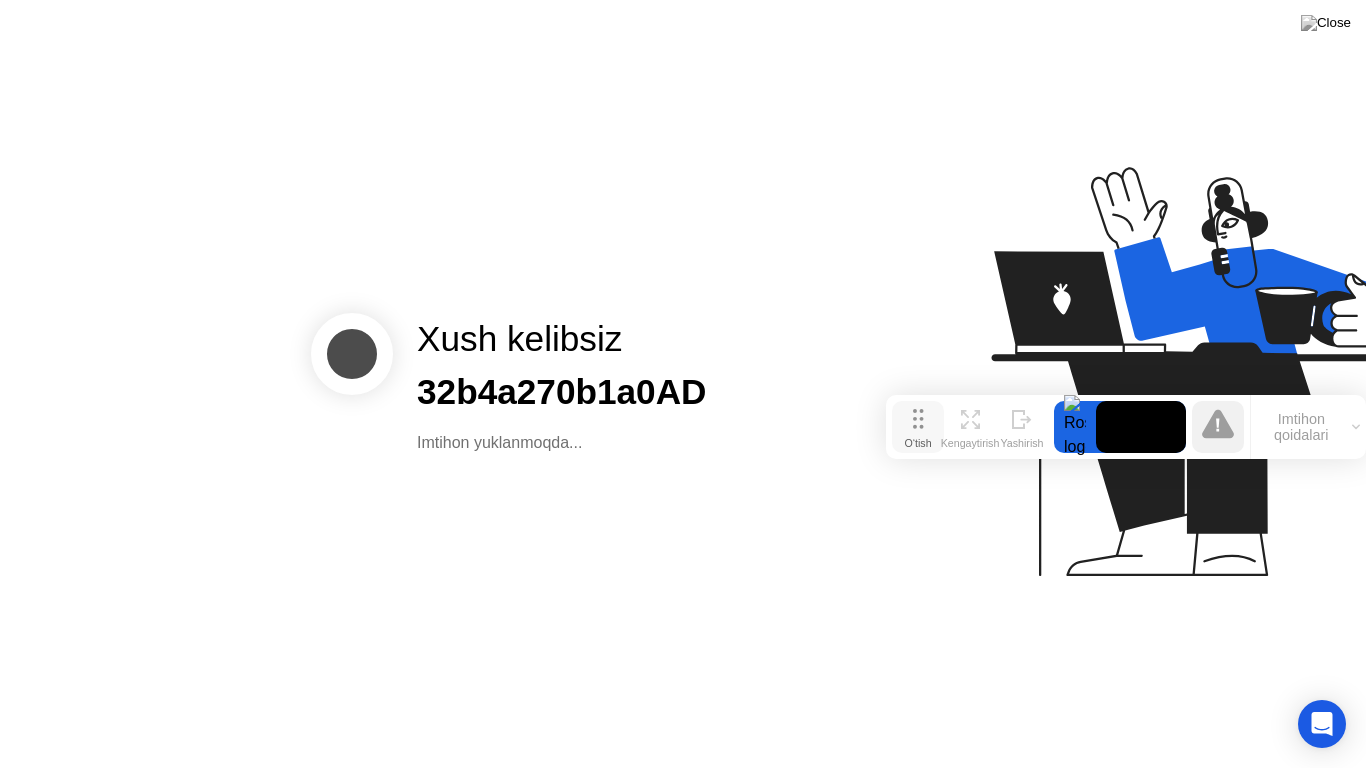drag, startPoint x: 462, startPoint y: 736, endPoint x: 936, endPoint y: 404, distance: 578.70544 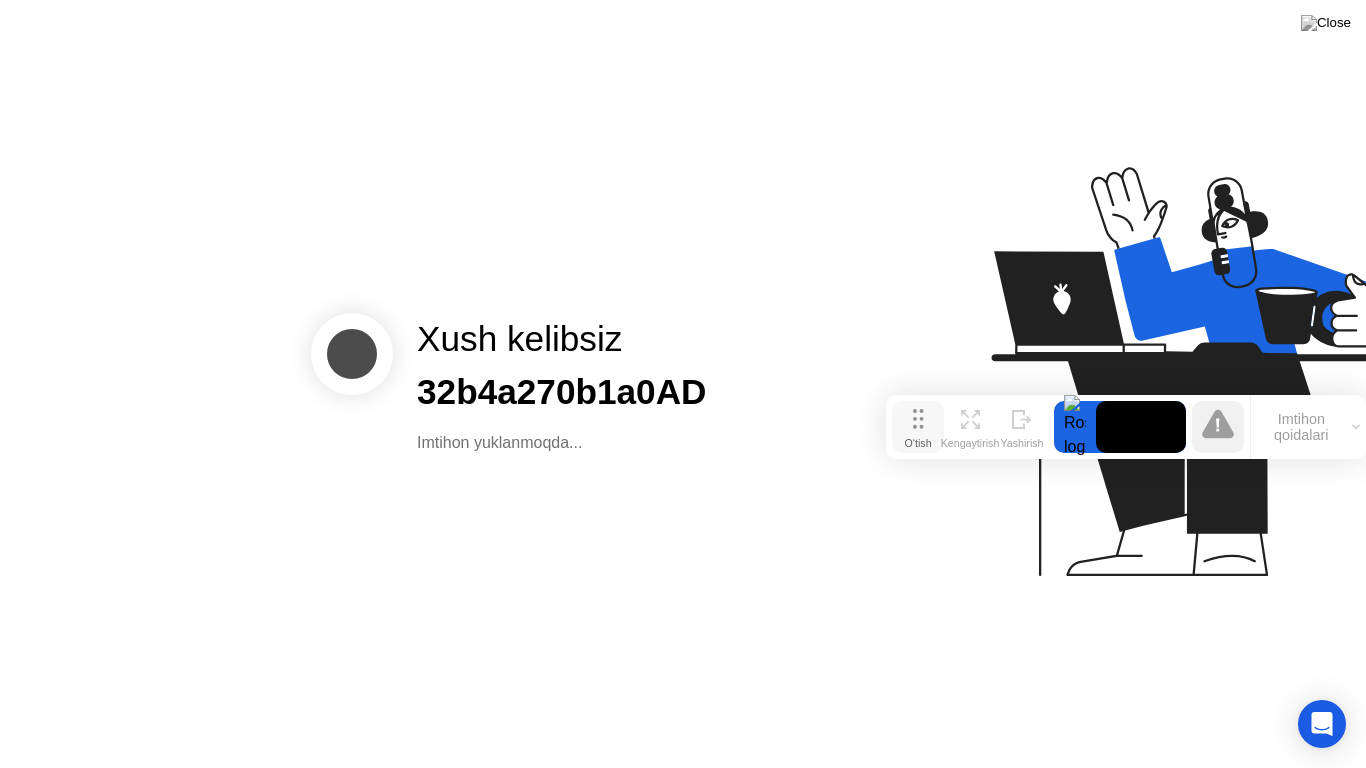 click on "O‘tish" 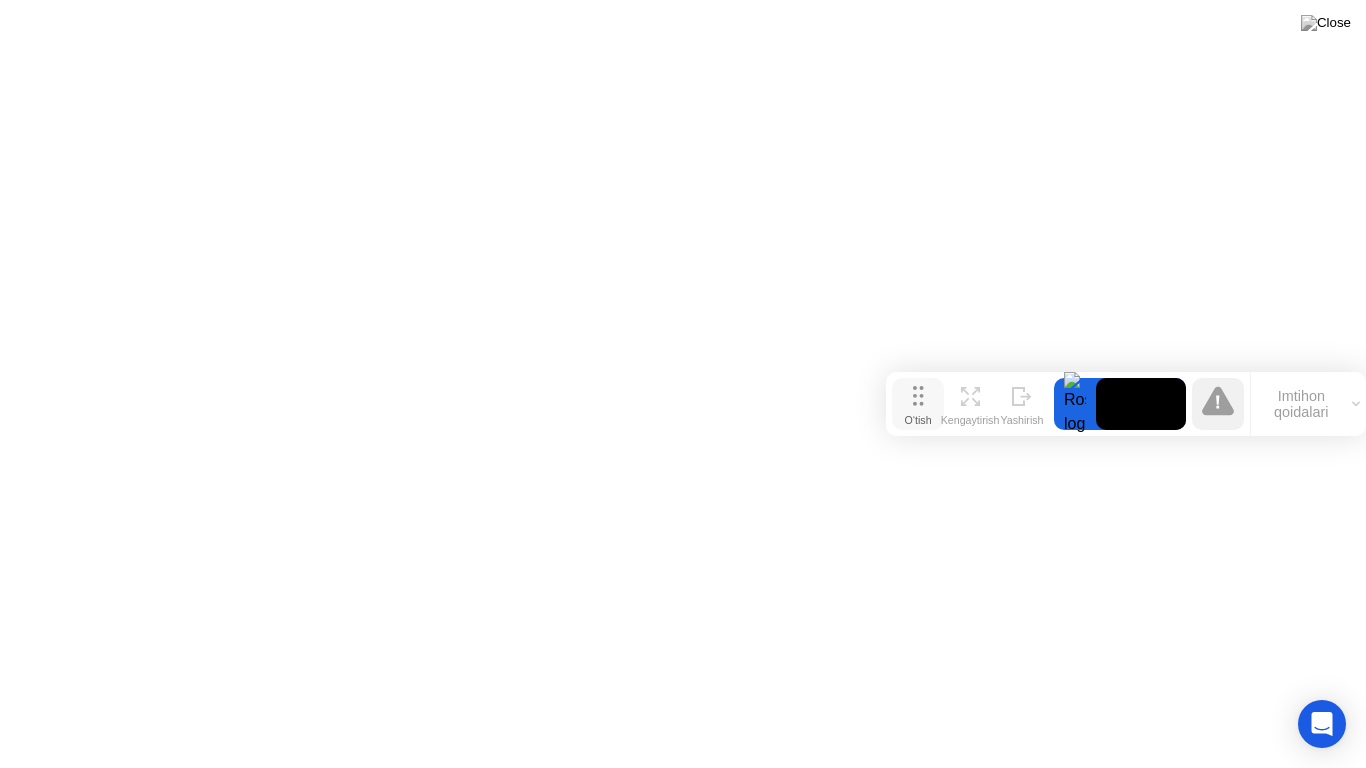 drag, startPoint x: 936, startPoint y: 404, endPoint x: 1048, endPoint y: 35, distance: 385.62286 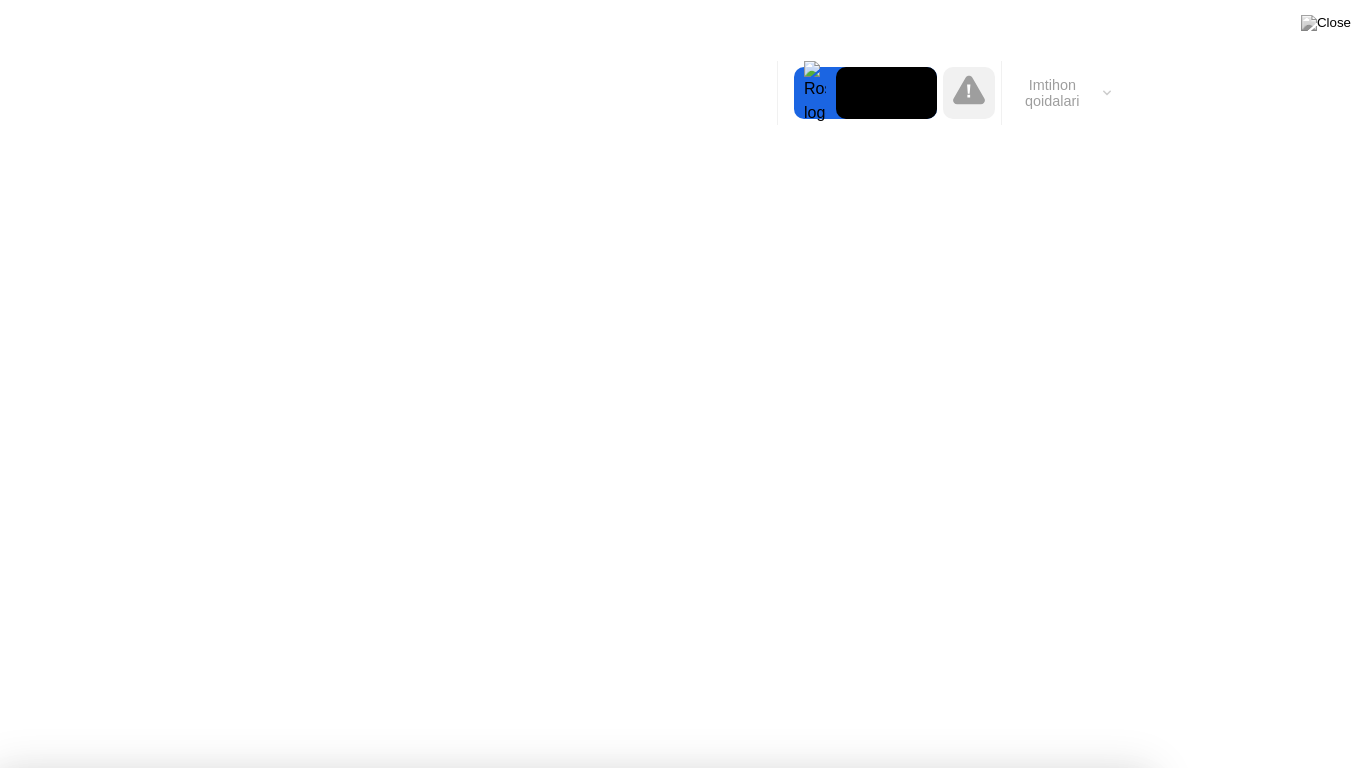 click on "Olish!" at bounding box center (671, 1291) 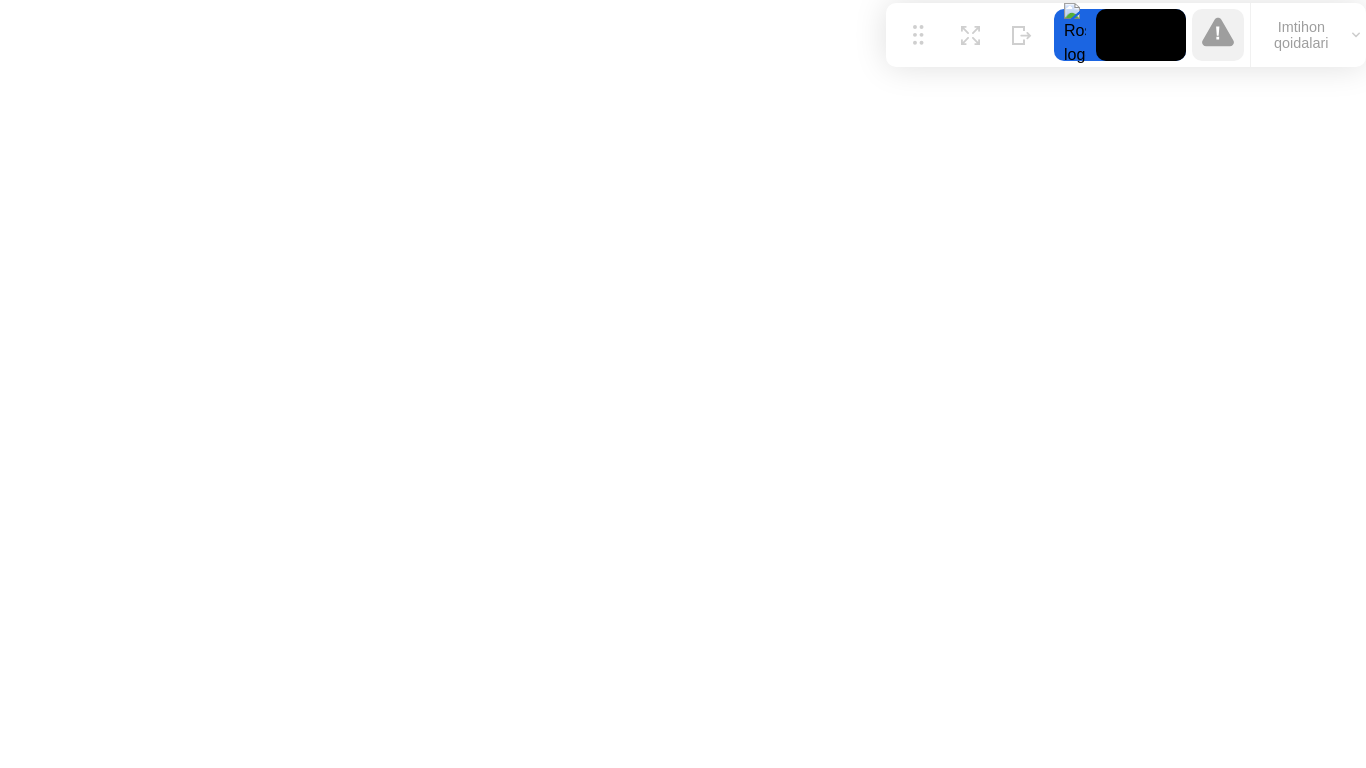 click 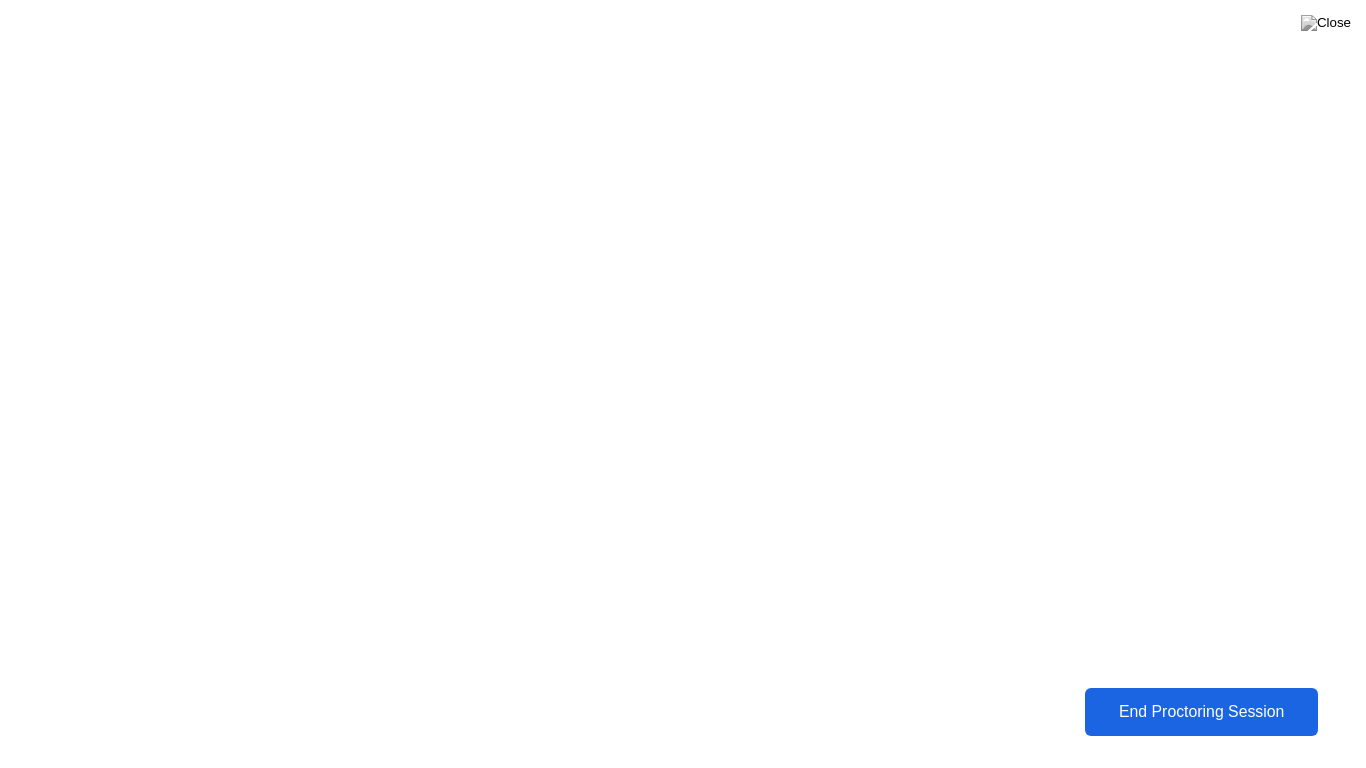 click on "End Proctoring Session" 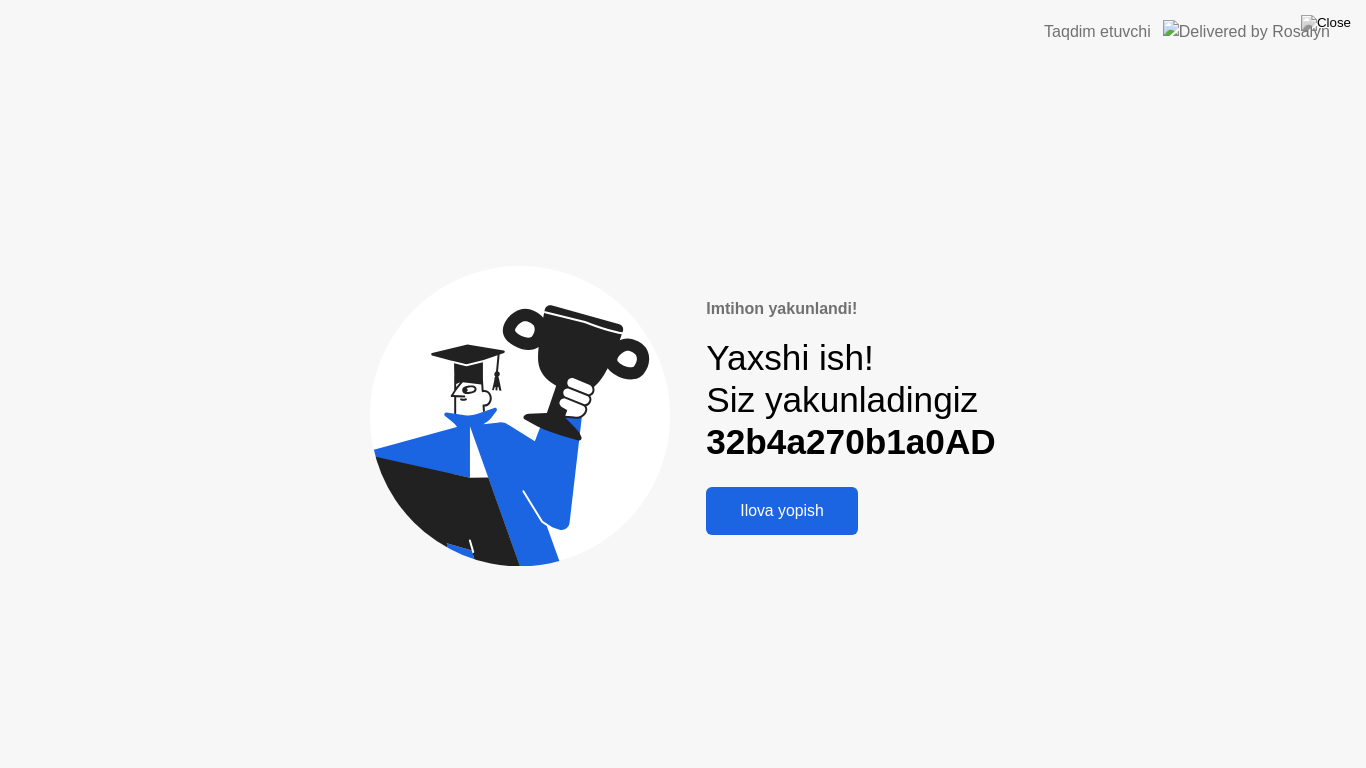 drag, startPoint x: 731, startPoint y: 338, endPoint x: 642, endPoint y: 360, distance: 91.67879 